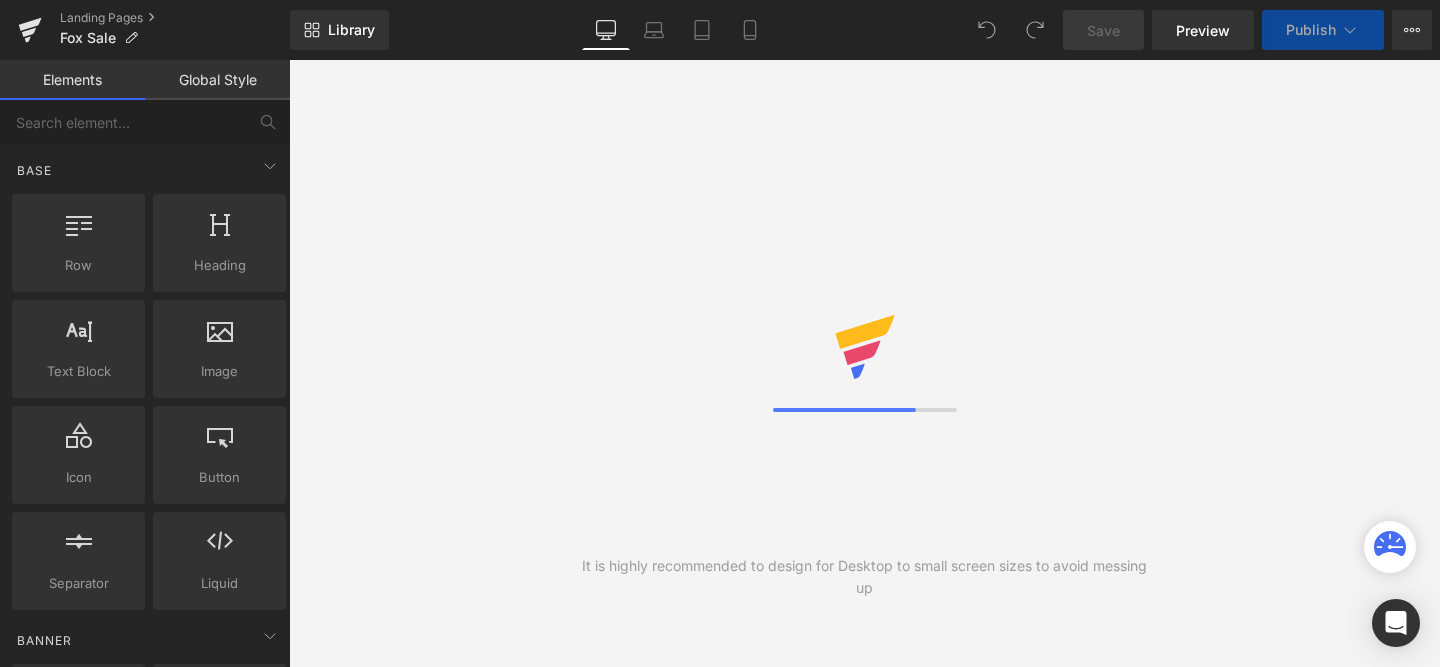scroll, scrollTop: 0, scrollLeft: 0, axis: both 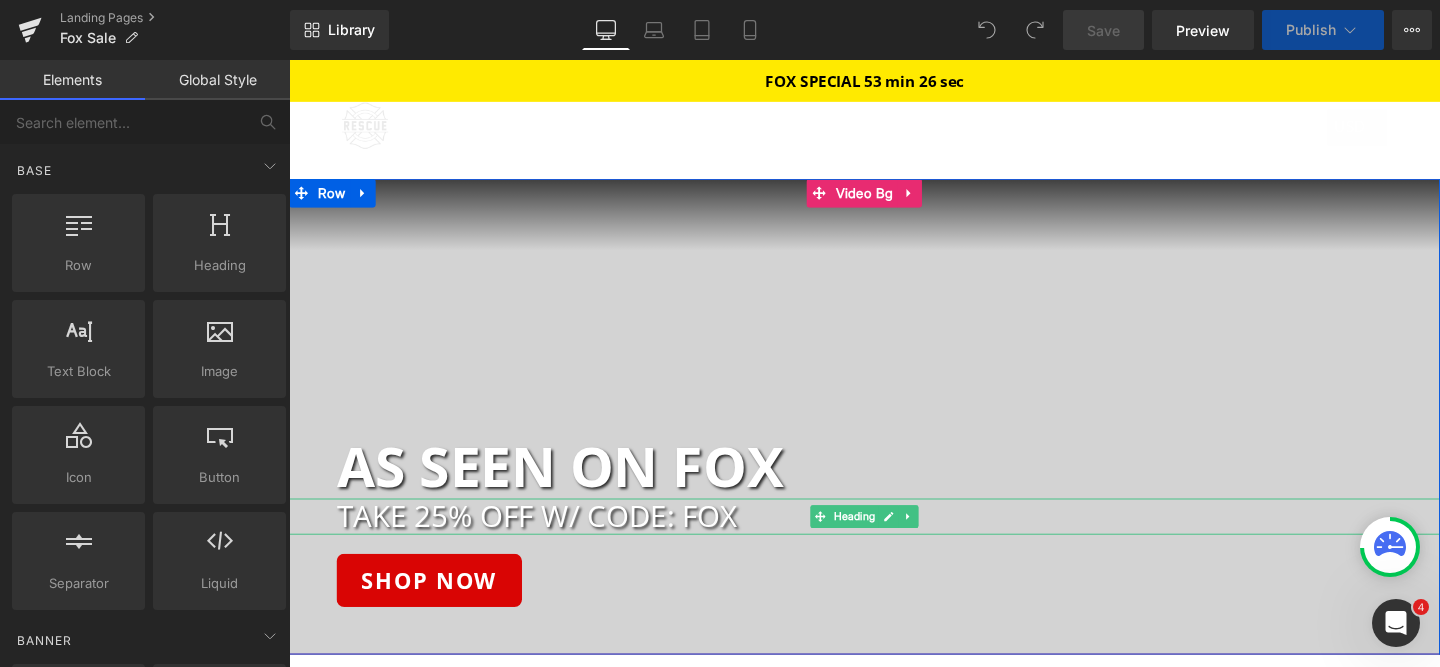click on "TAKE 25% OFF W/ CODE: FOX" at bounding box center (919, 539) 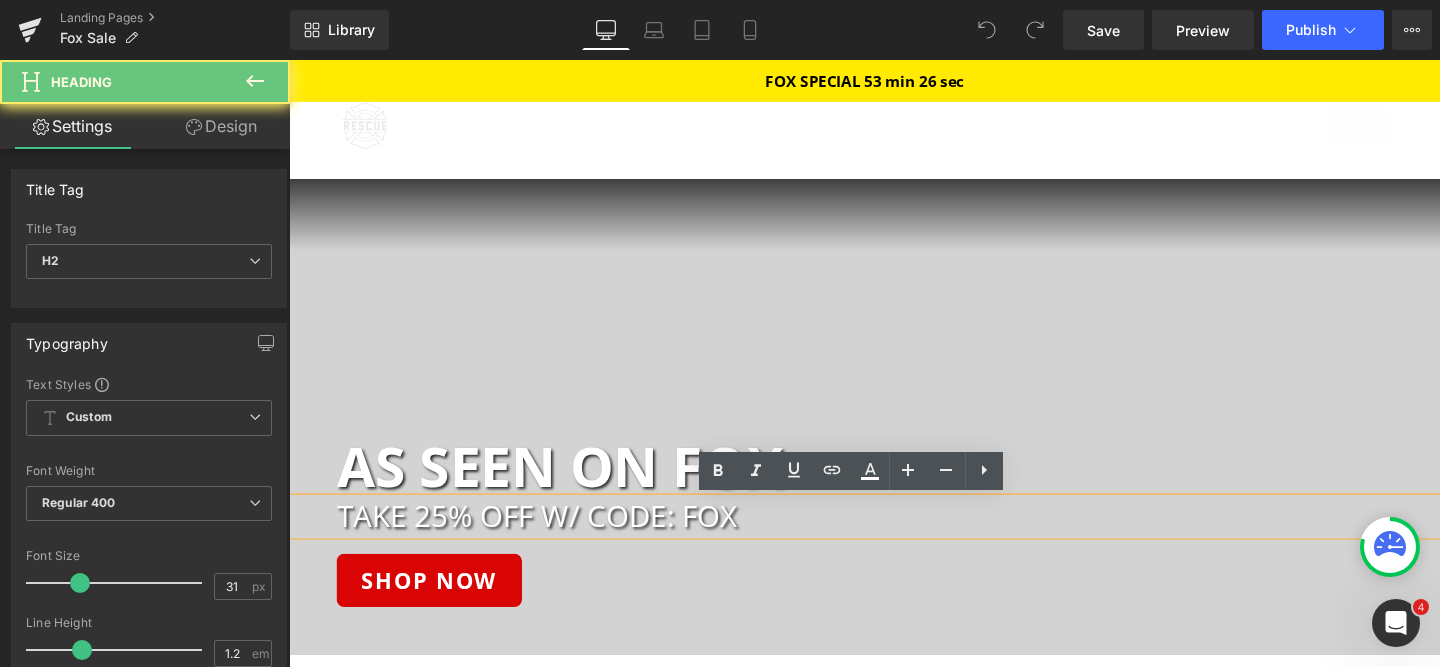 click on "TAKE 25% OFF W/ CODE: FOX" at bounding box center (919, 539) 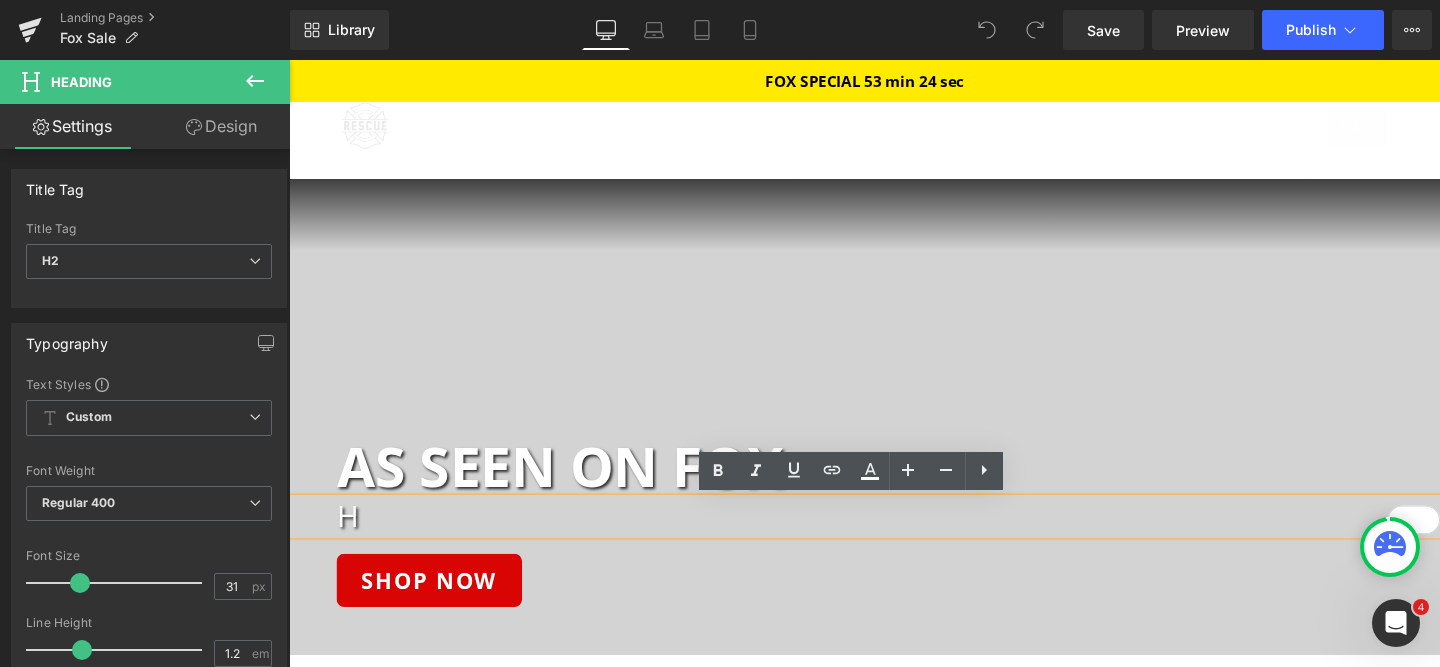 type 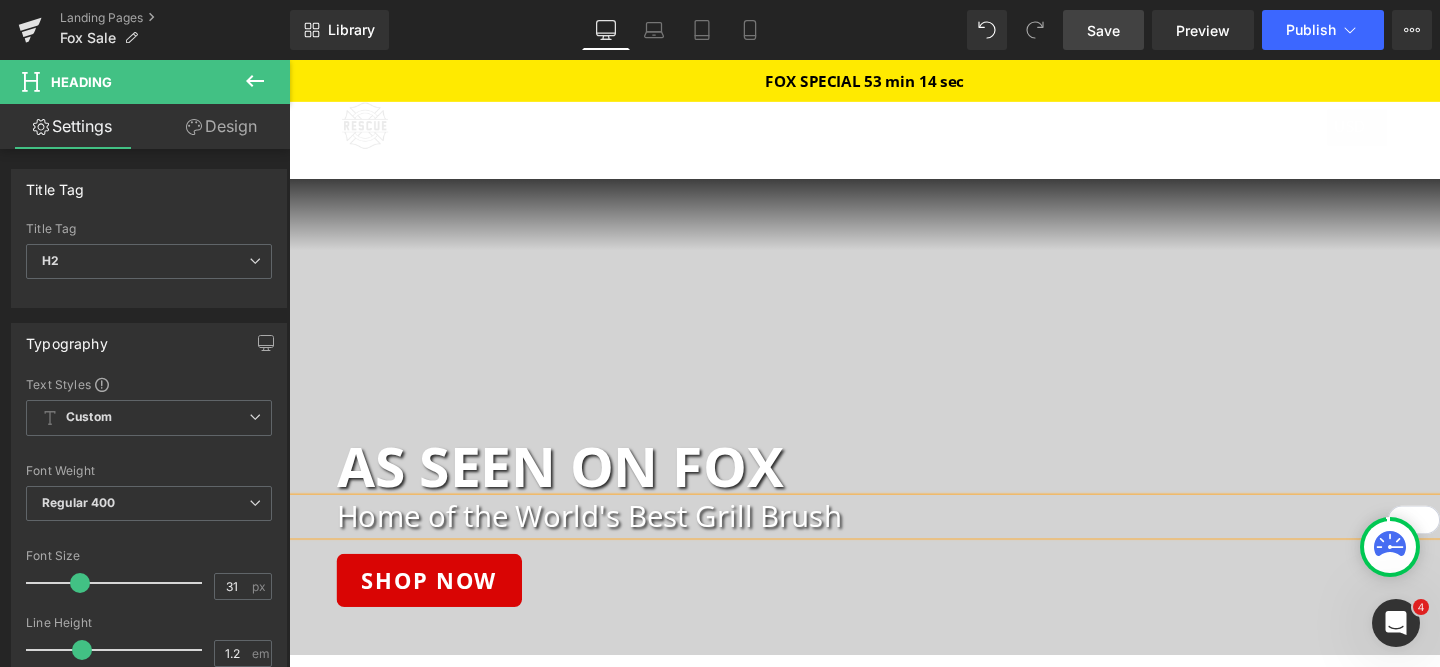 click on "Save" at bounding box center (1103, 30) 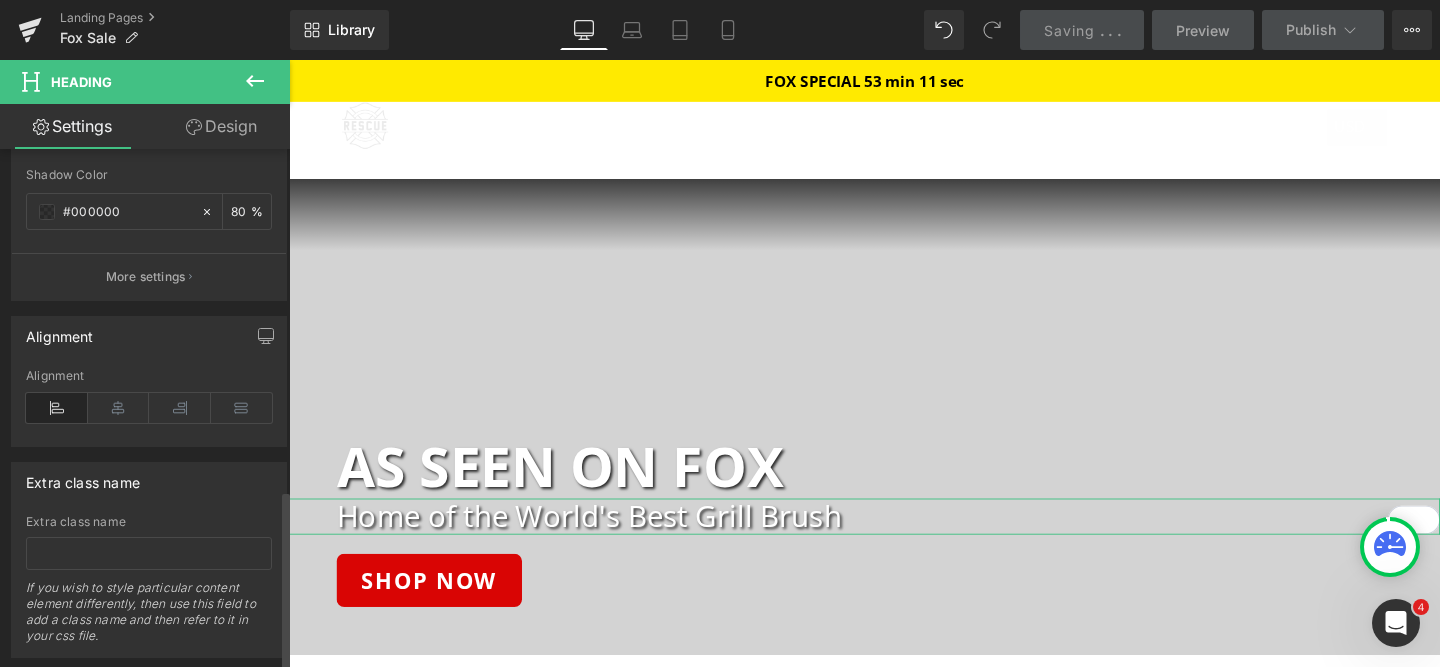 scroll, scrollTop: 985, scrollLeft: 0, axis: vertical 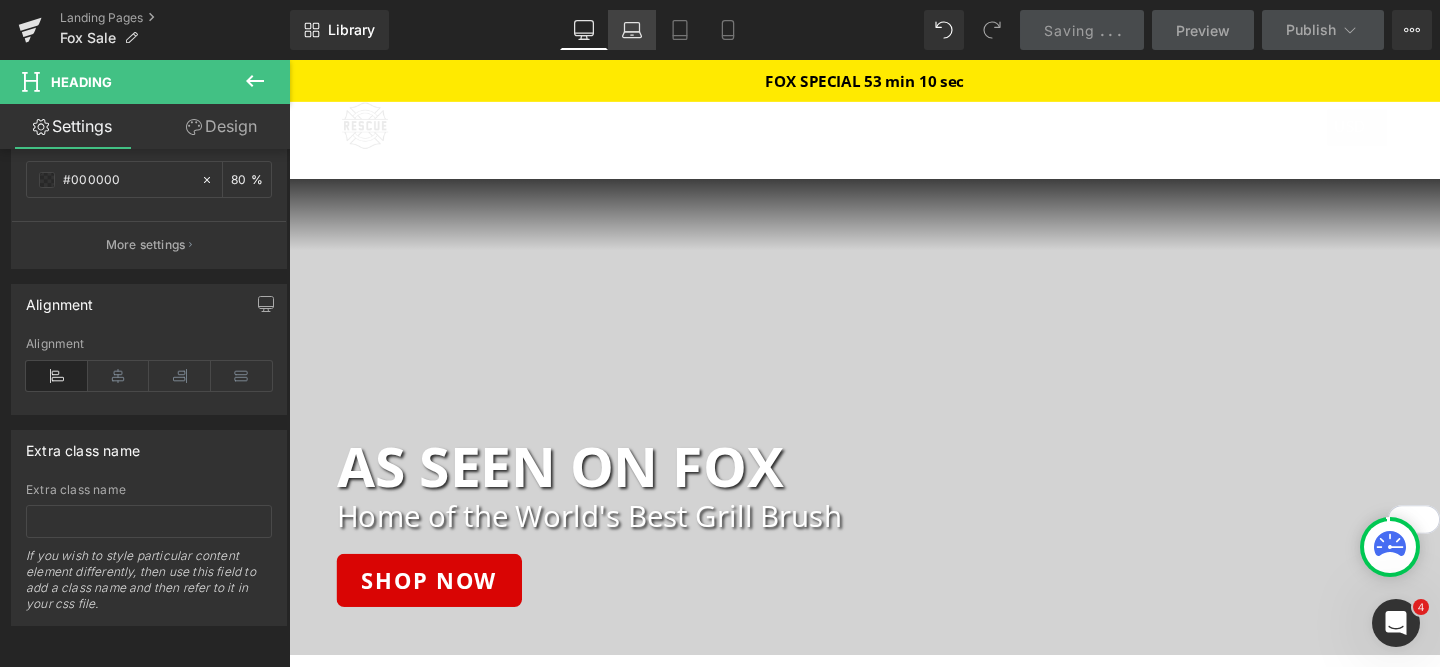 click on "Laptop" at bounding box center (632, 30) 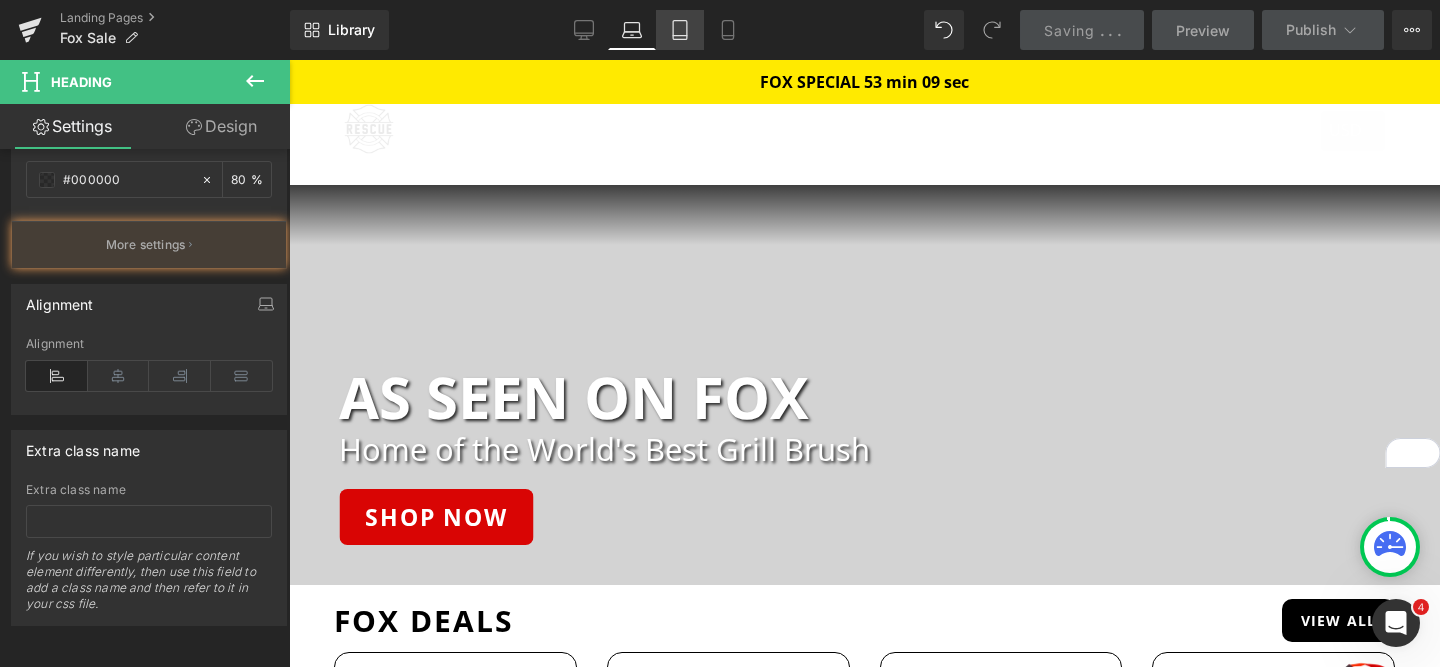 click 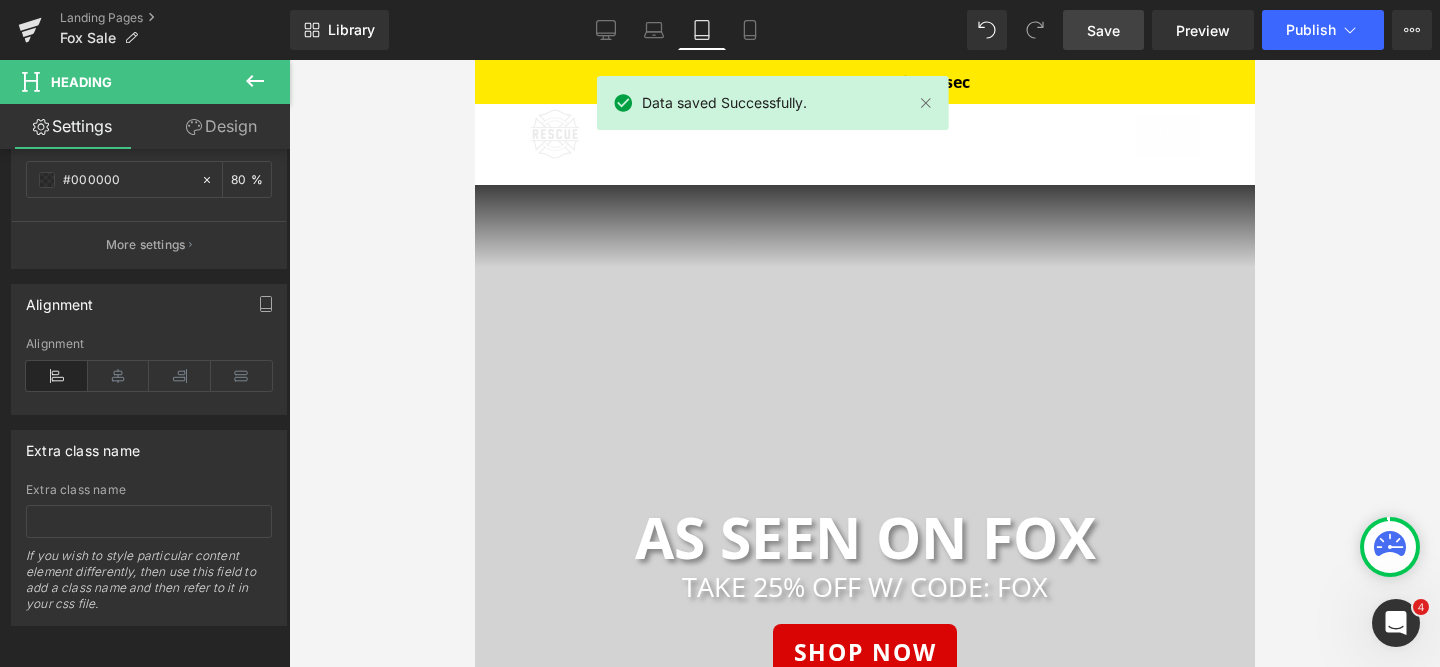 click on "Rendering Content" at bounding box center (720, 588) 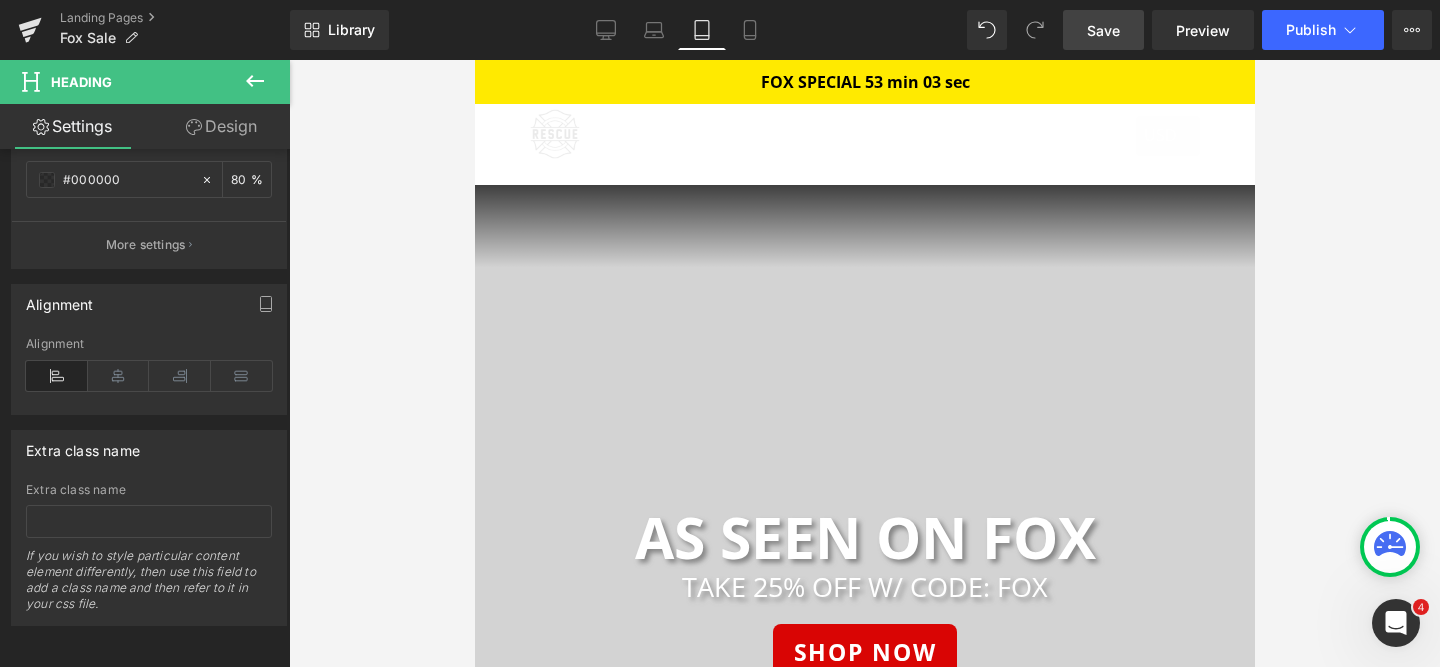 click on "Rendering Content" at bounding box center (720, 588) 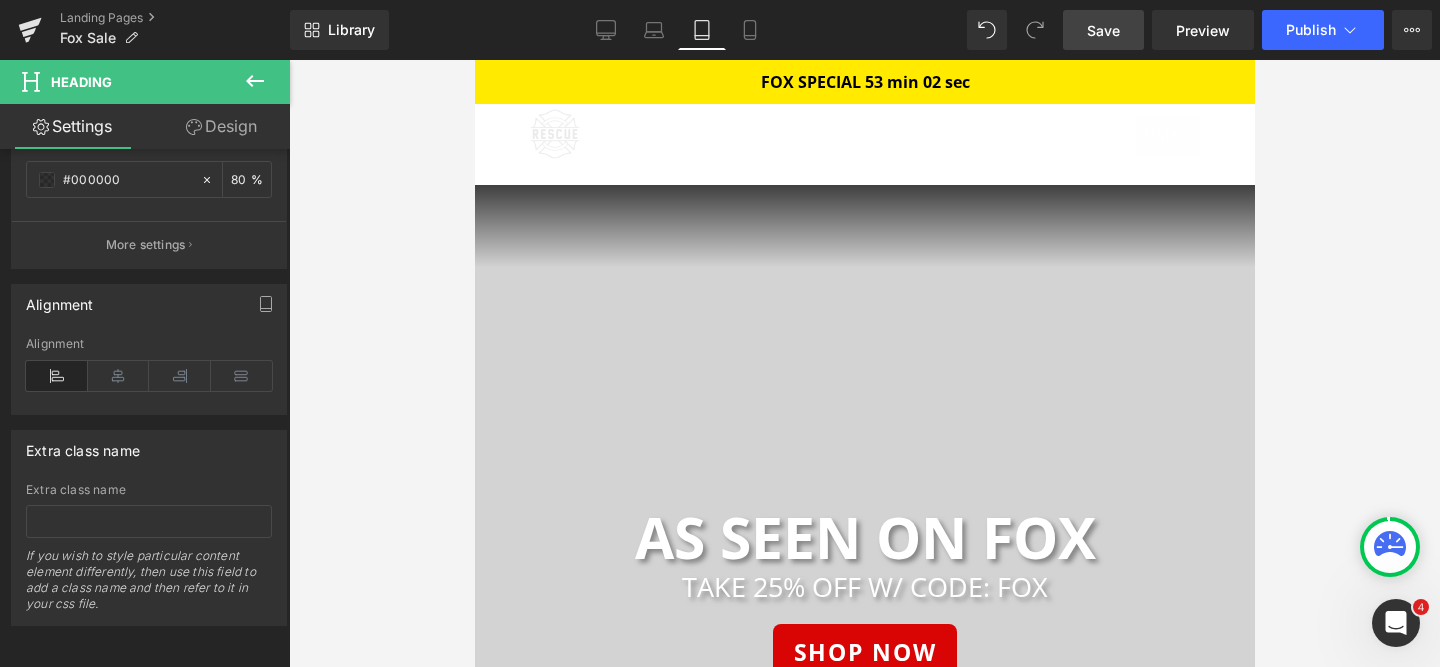 click on "Rendering Content" at bounding box center (720, 588) 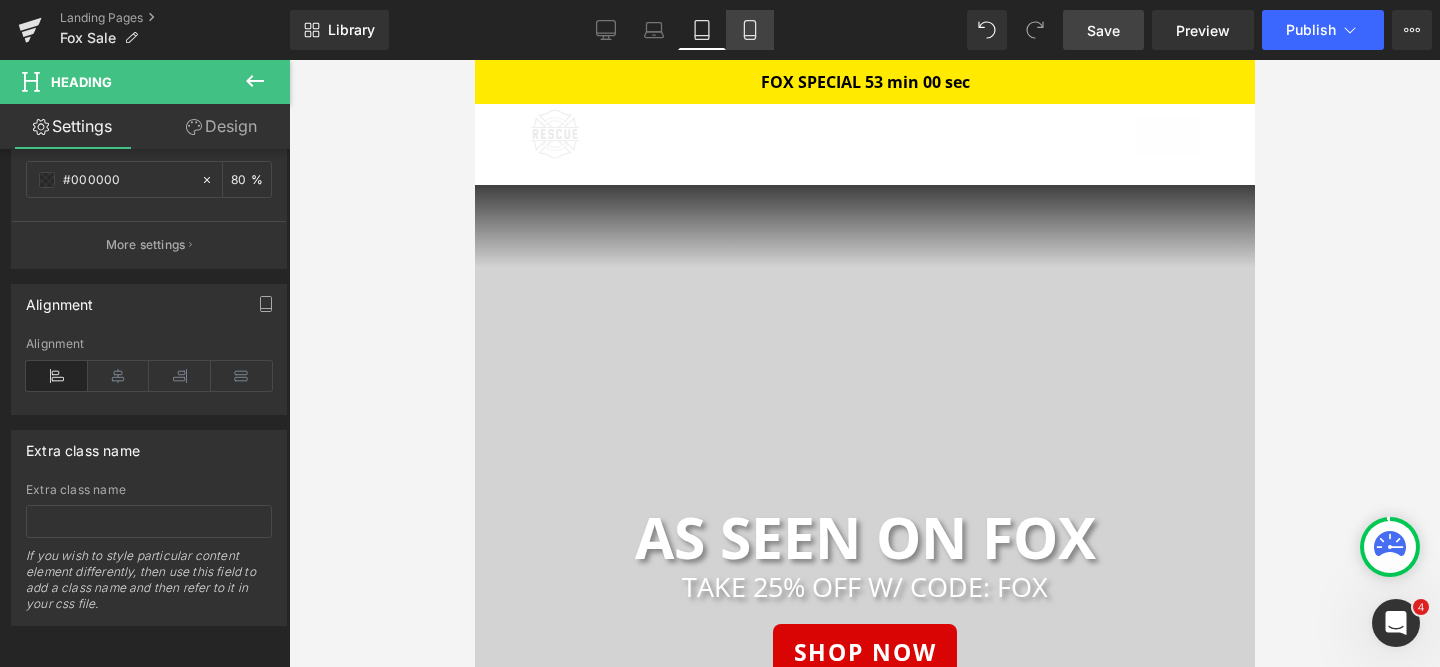 click 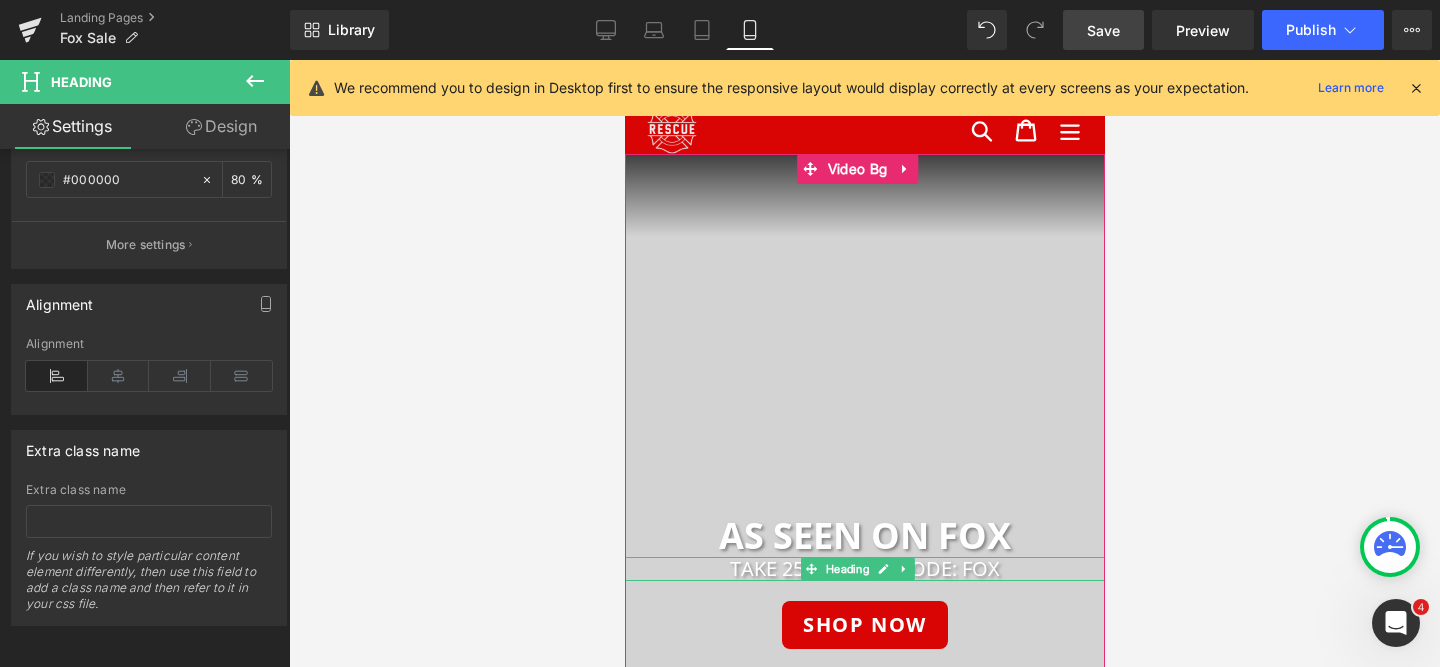 click on "TAKE 25% OFF W/ CODE: FOX" at bounding box center (864, 569) 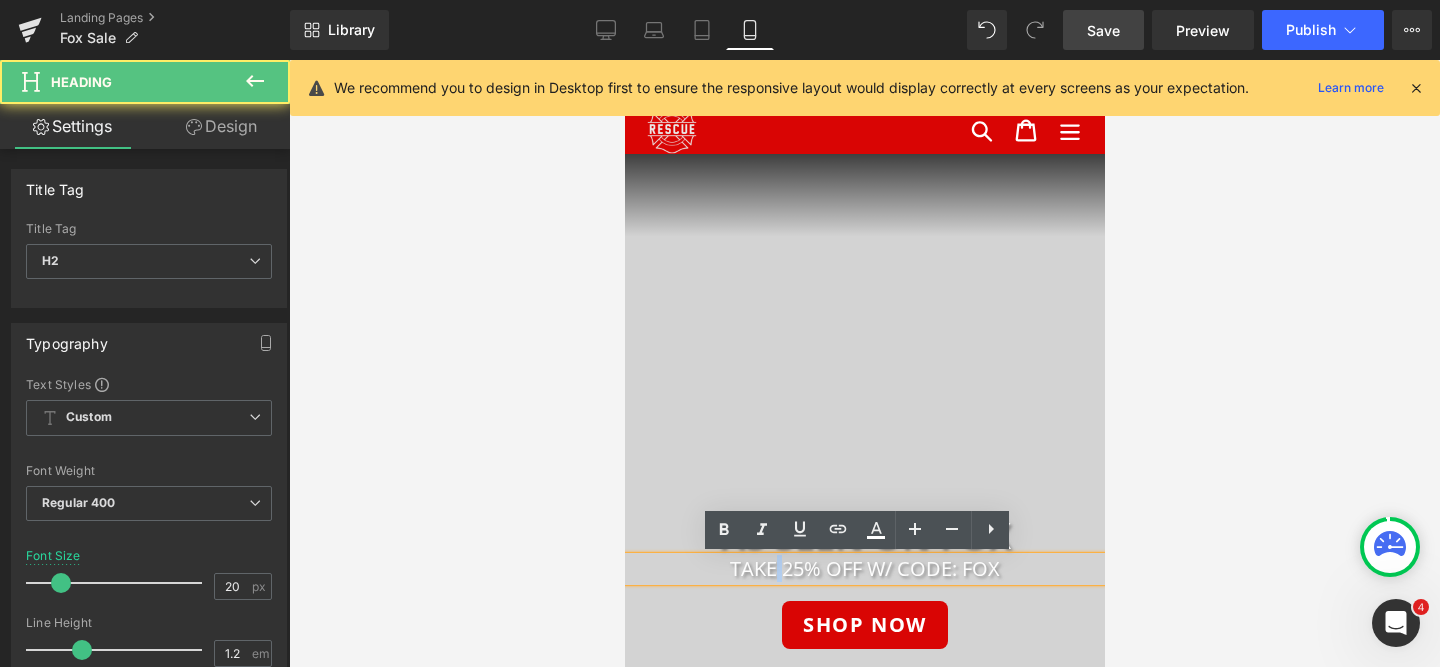 click on "TAKE 25% OFF W/ CODE: FOX" at bounding box center (864, 569) 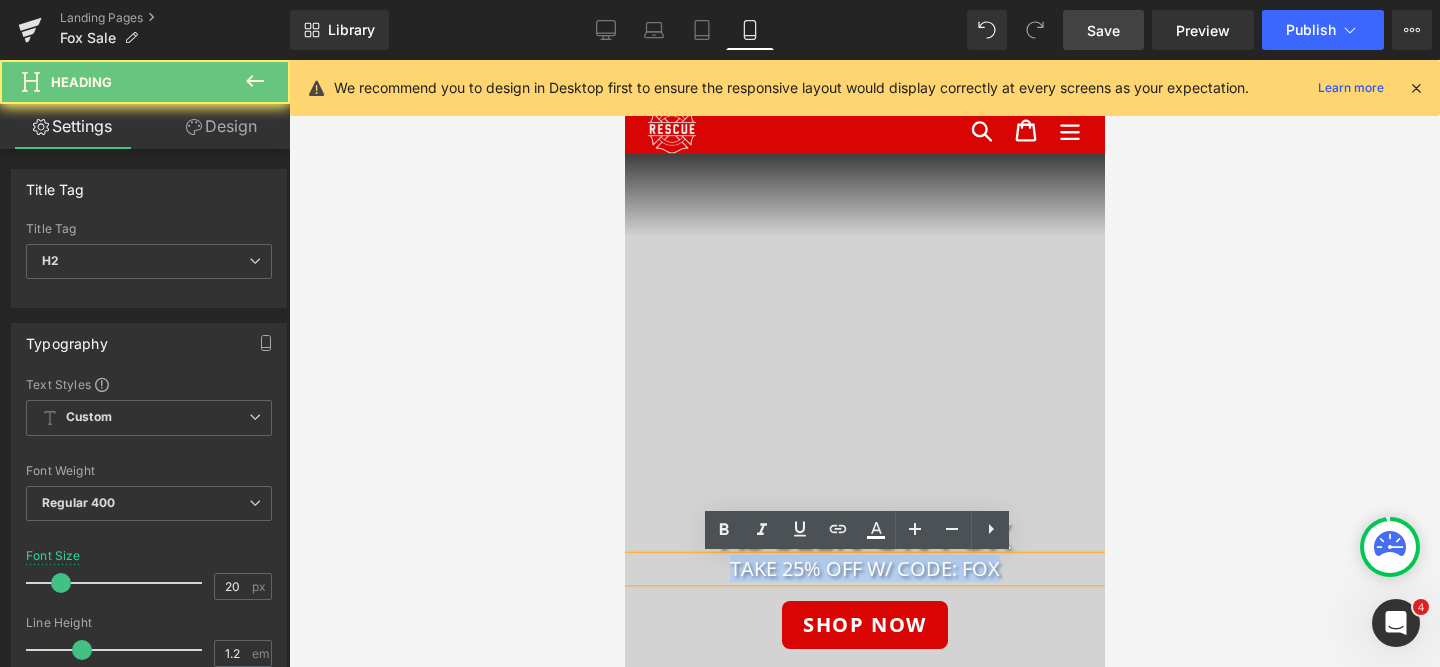 click on "TAKE 25% OFF W/ CODE: FOX" at bounding box center [864, 569] 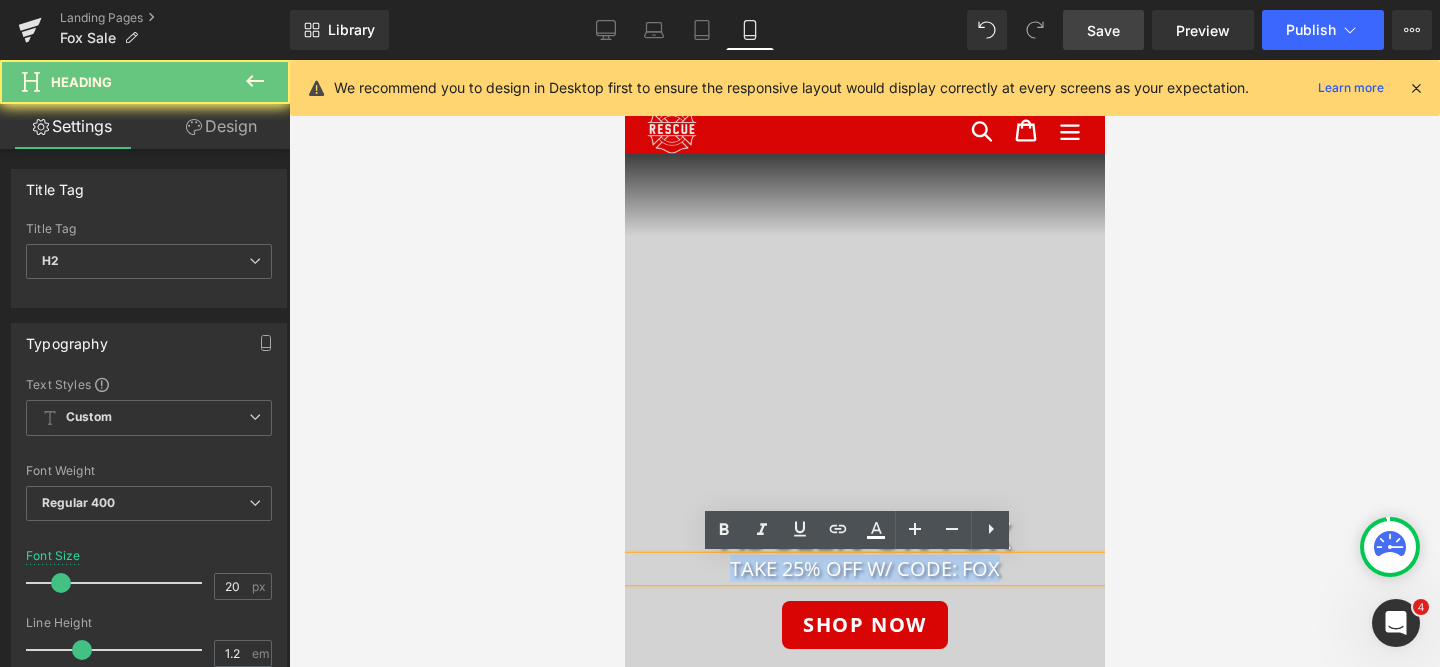 click on "TAKE 25% OFF W/ CODE: FOX" at bounding box center (864, 569) 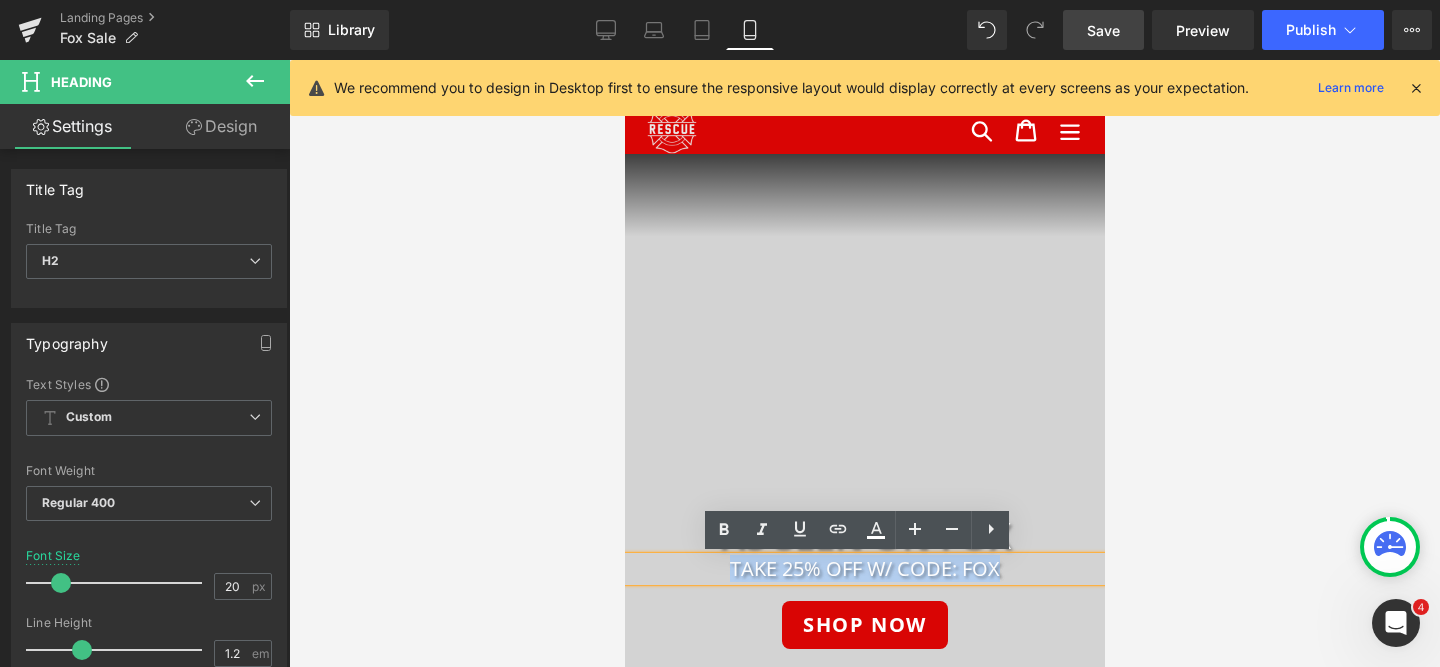 type 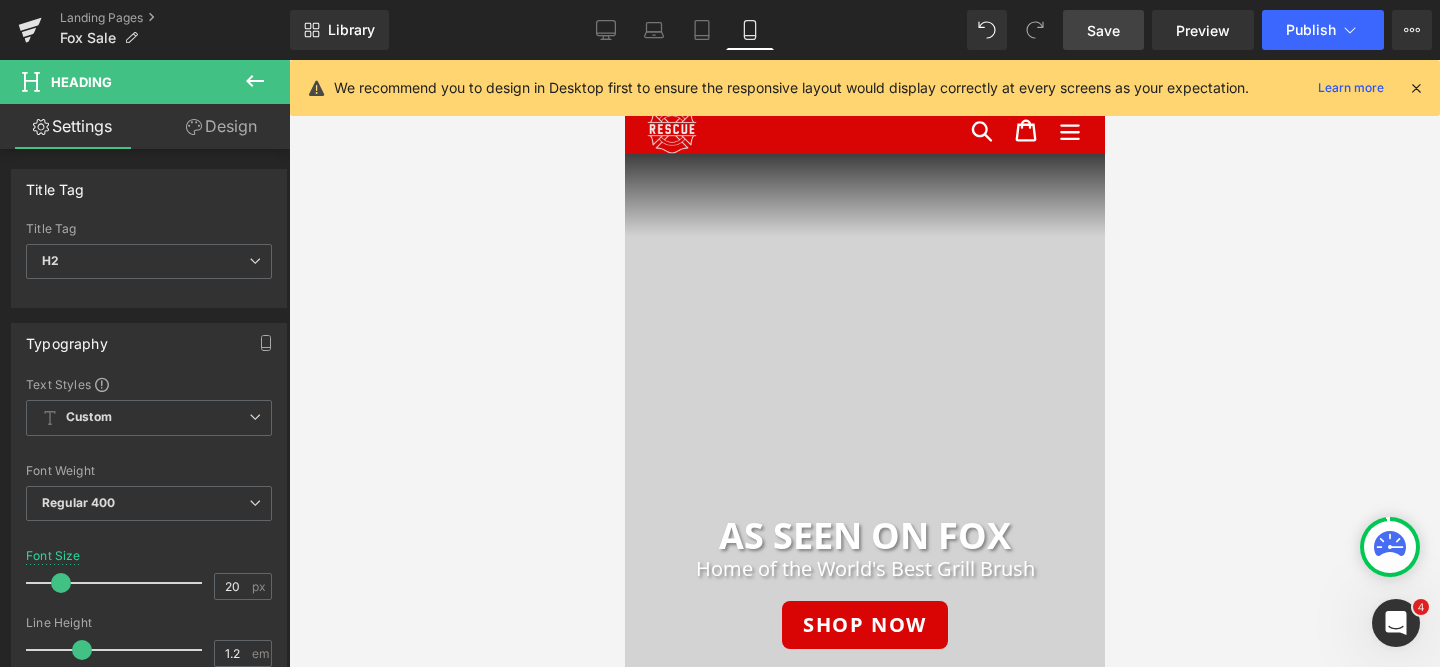 click on "Save" at bounding box center (1103, 30) 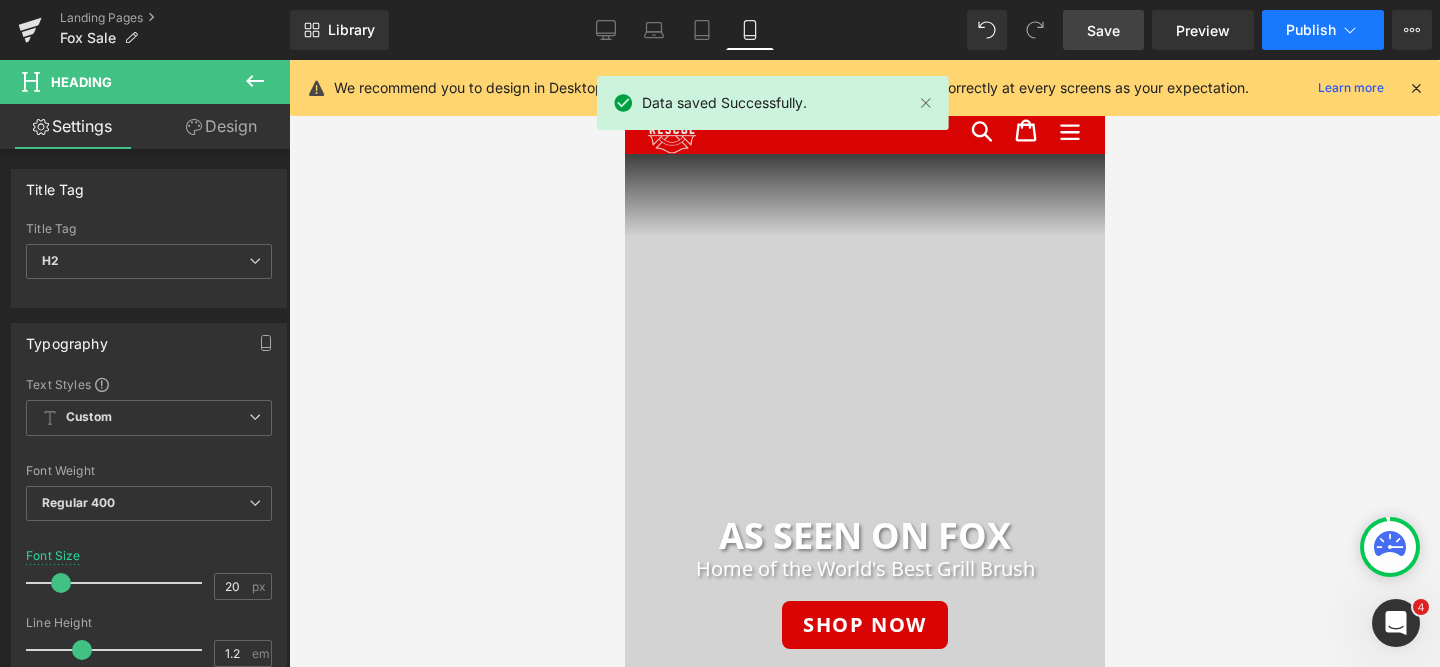 click on "Publish" at bounding box center [1311, 30] 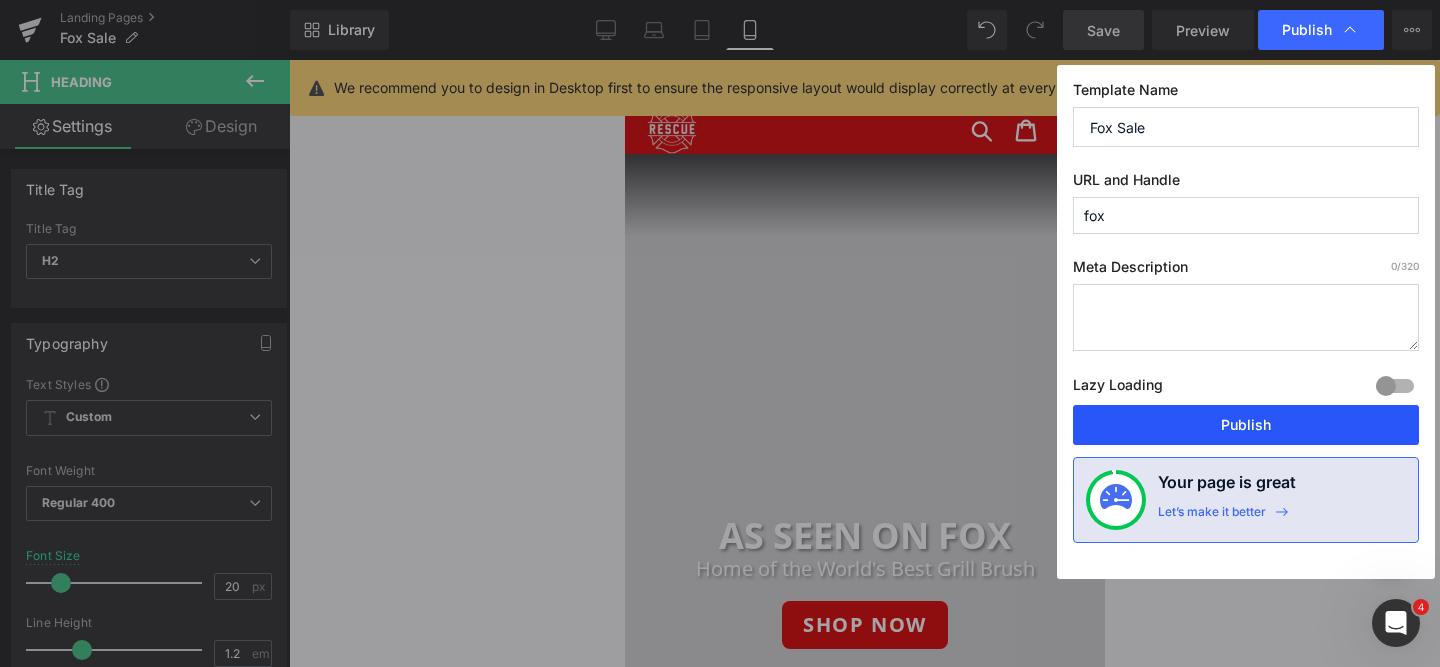 click on "Publish" at bounding box center [1246, 425] 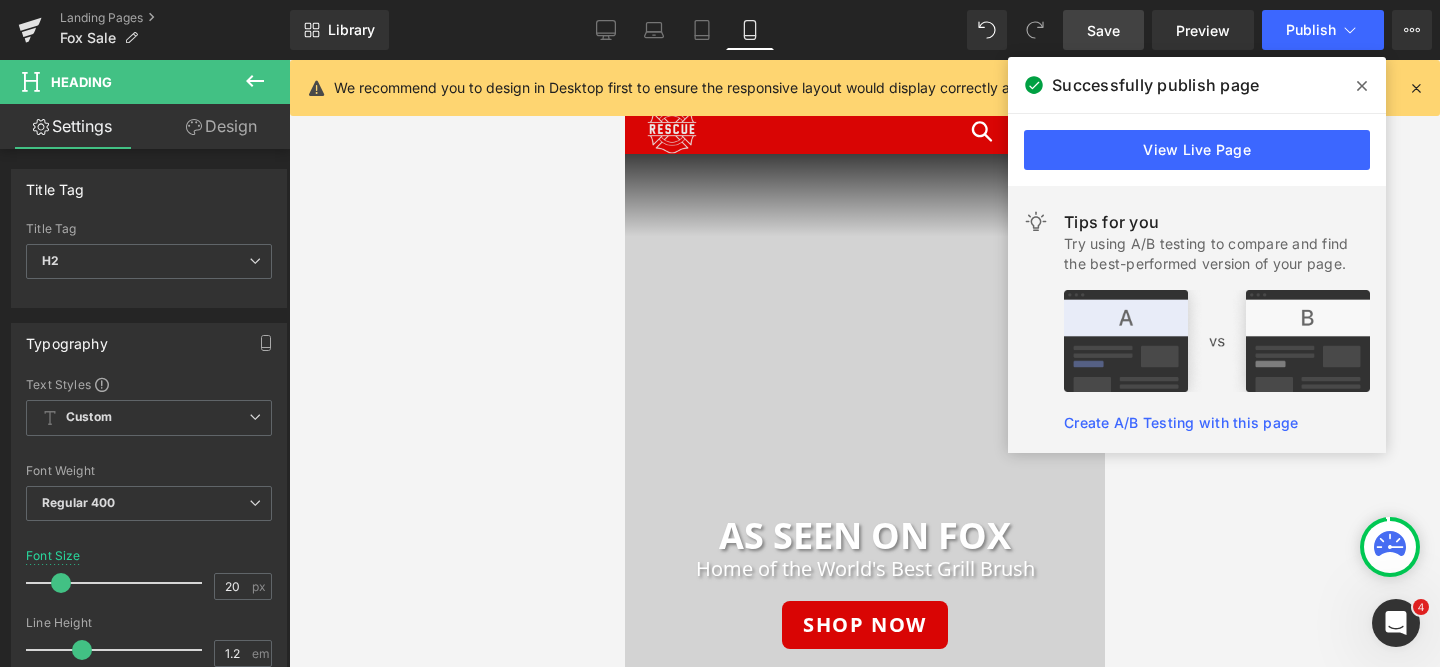 click 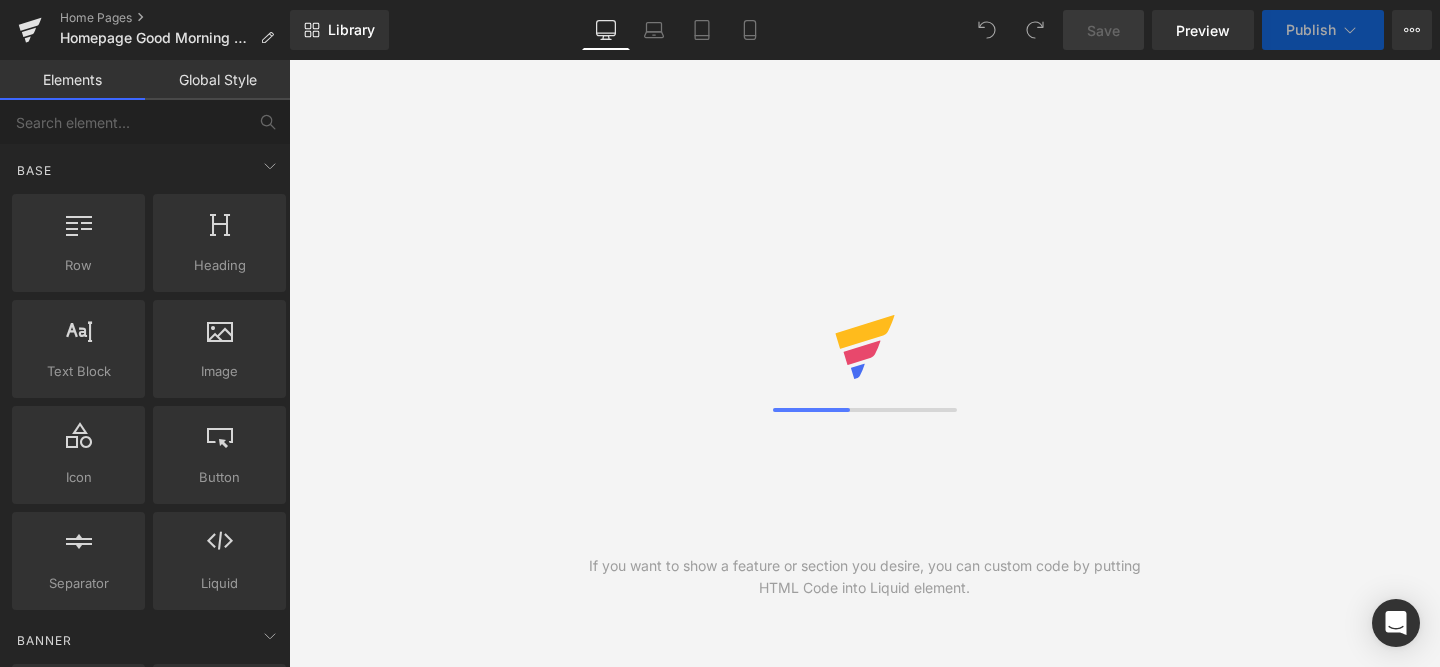 scroll, scrollTop: 0, scrollLeft: 0, axis: both 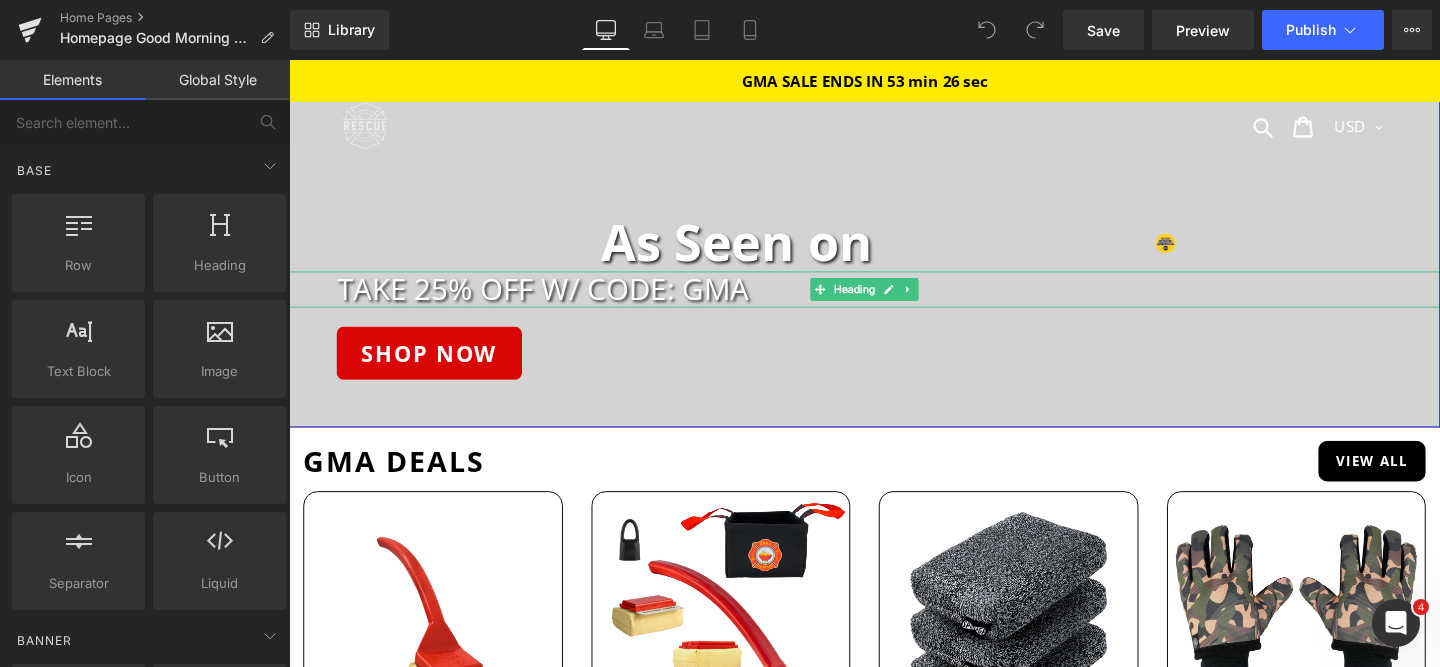 click on "TAKE 25% OFF W/ CODE: GMA" at bounding box center [919, 300] 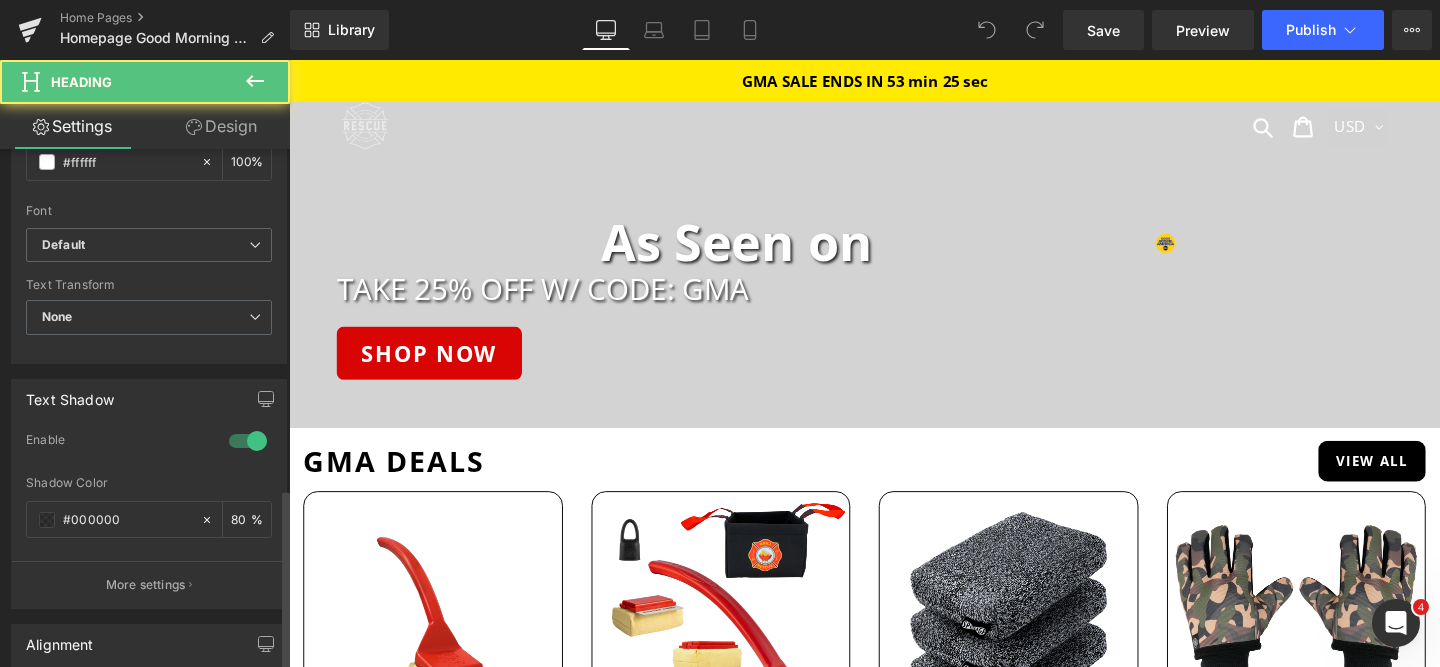 scroll, scrollTop: 976, scrollLeft: 0, axis: vertical 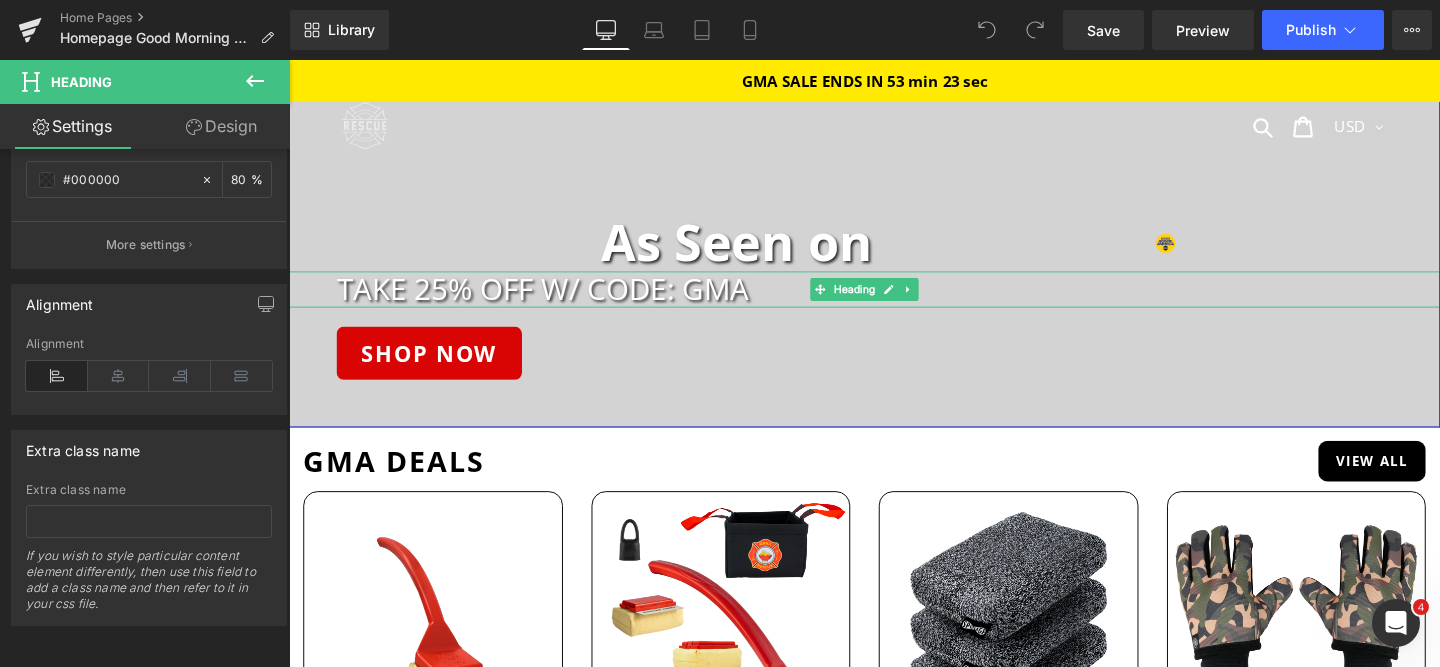 click on "TAKE 25% OFF W/ CODE: GMA" at bounding box center (919, 300) 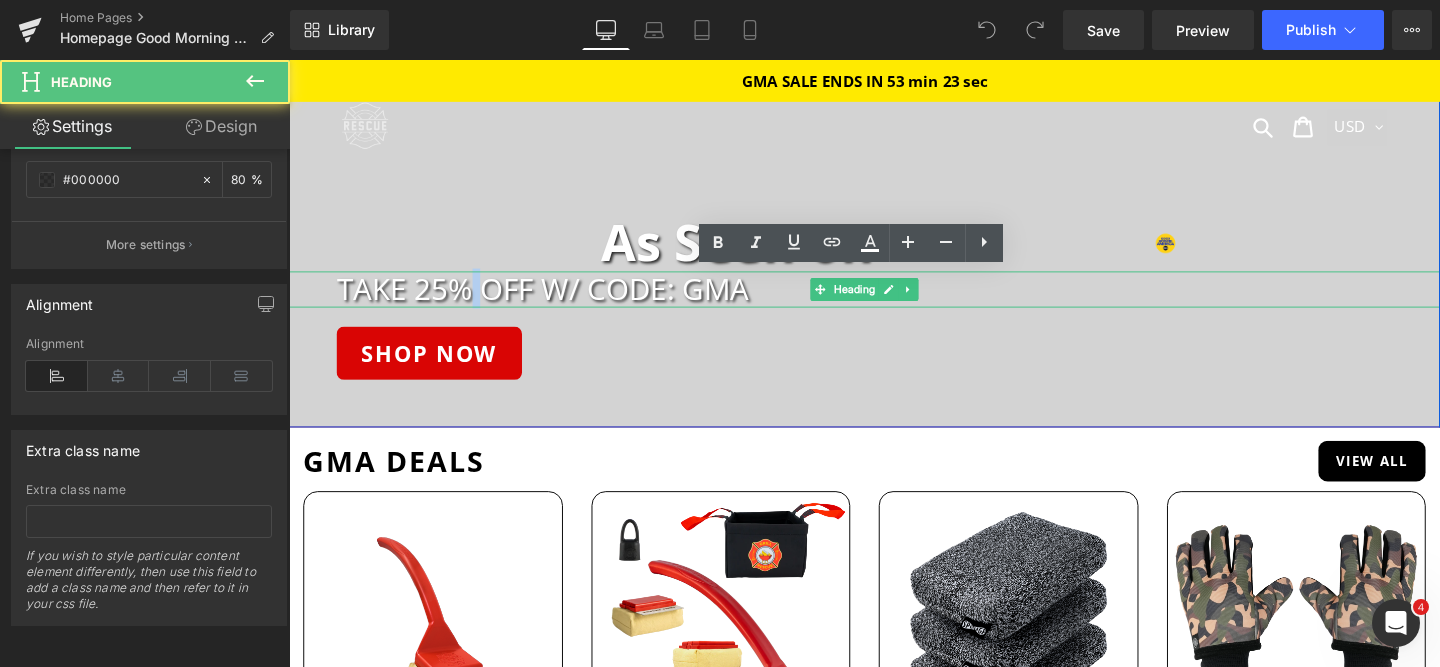 click on "TAKE 25% OFF W/ CODE: GMA" at bounding box center [919, 300] 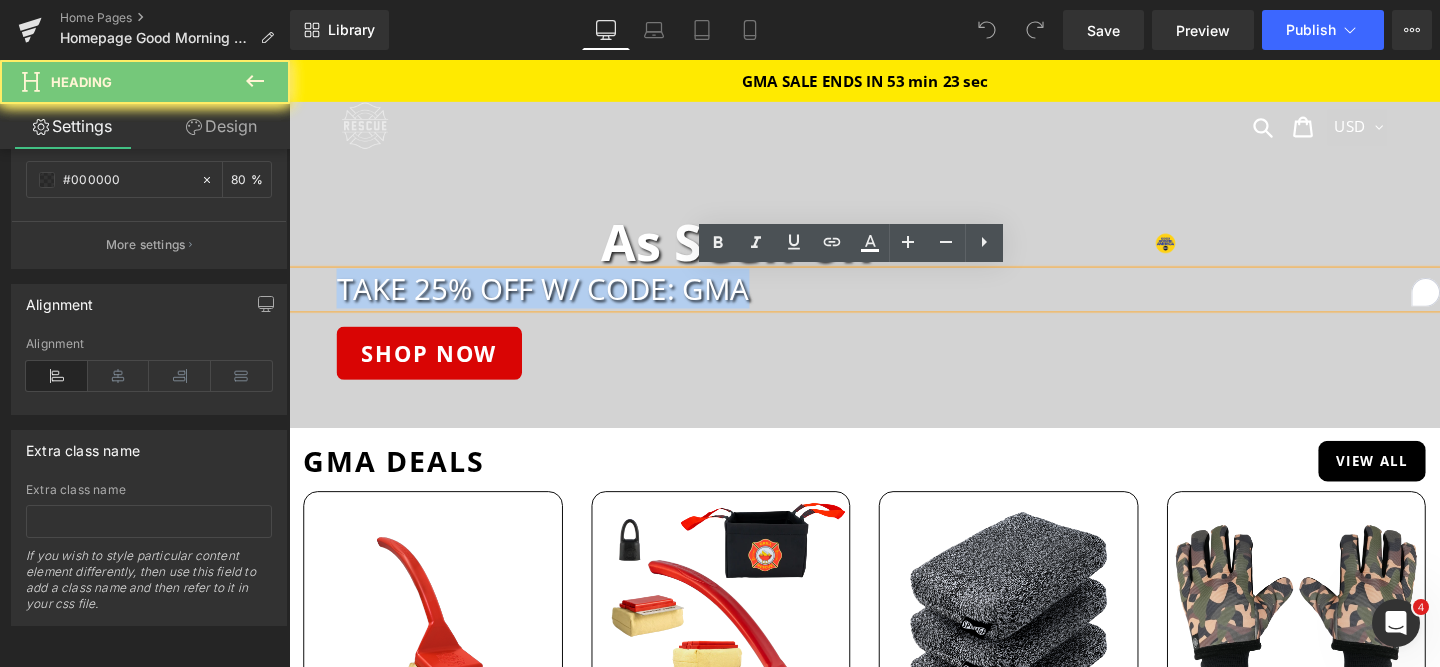 click on "TAKE 25% OFF W/ CODE: GMA" at bounding box center [919, 300] 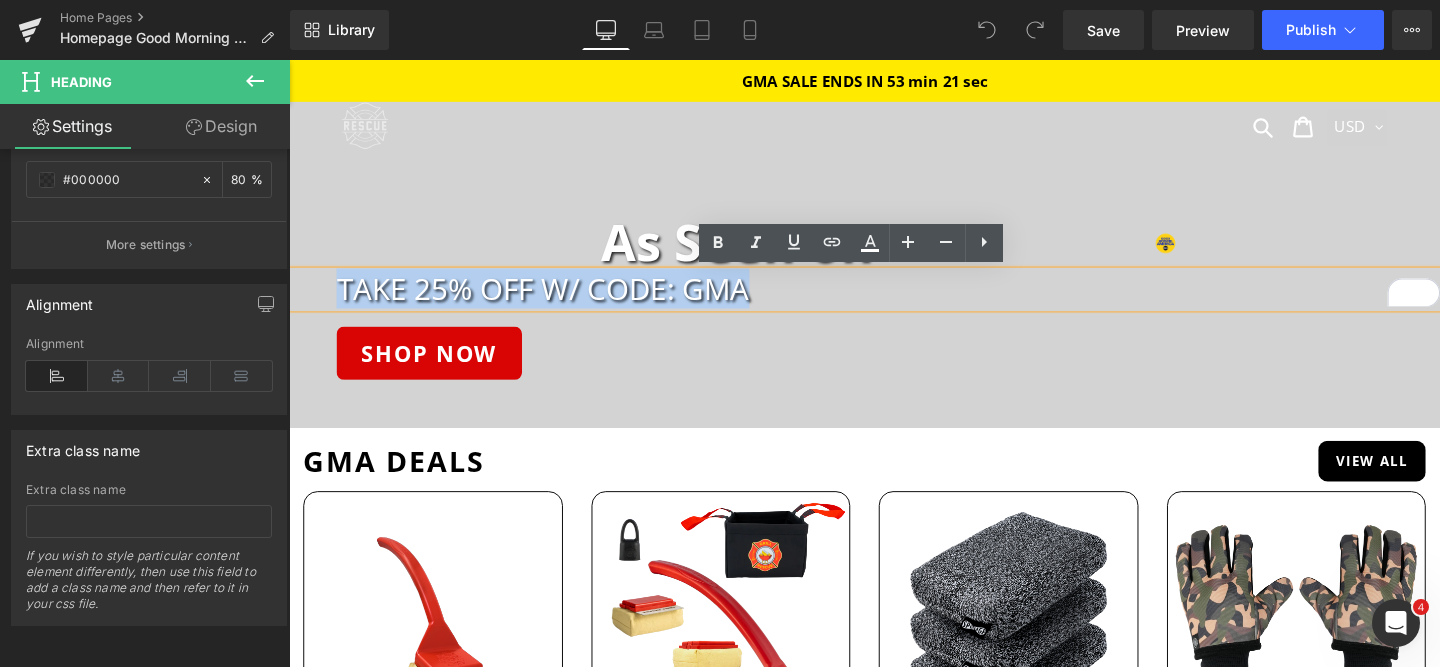 type 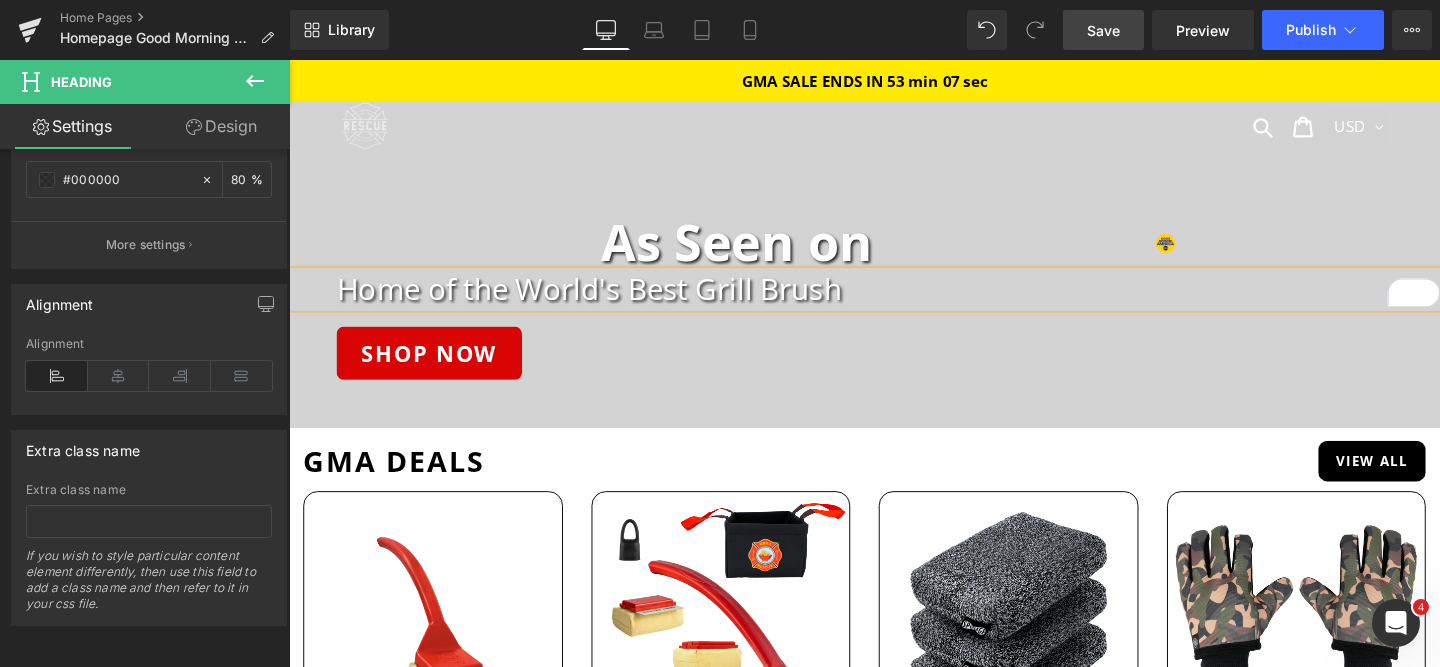 click on "Save" at bounding box center (1103, 30) 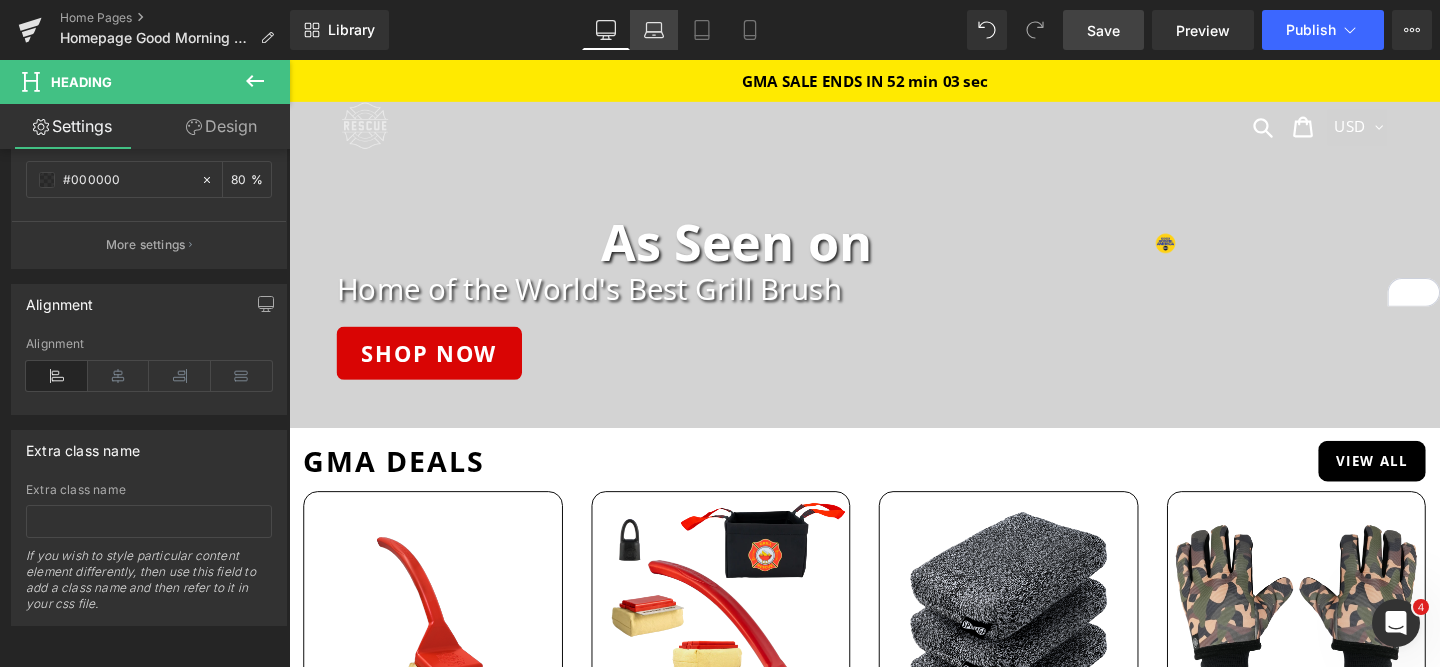 click 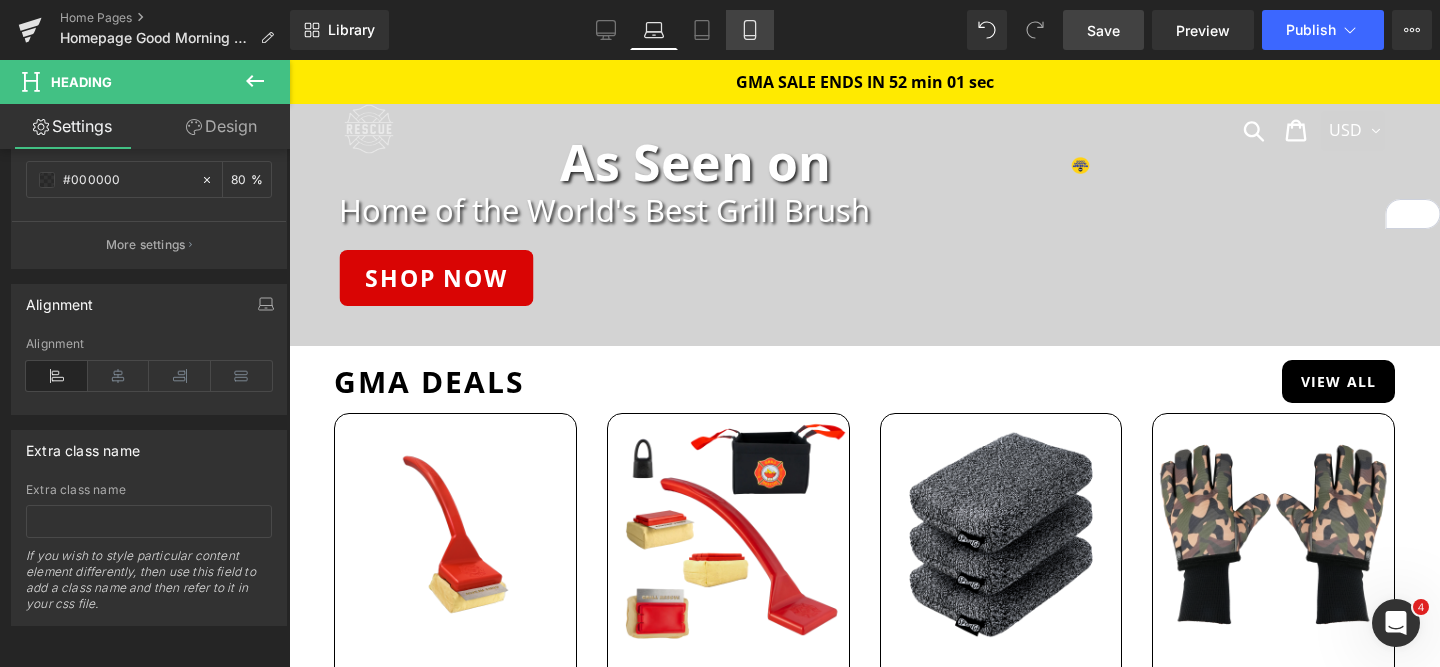 click 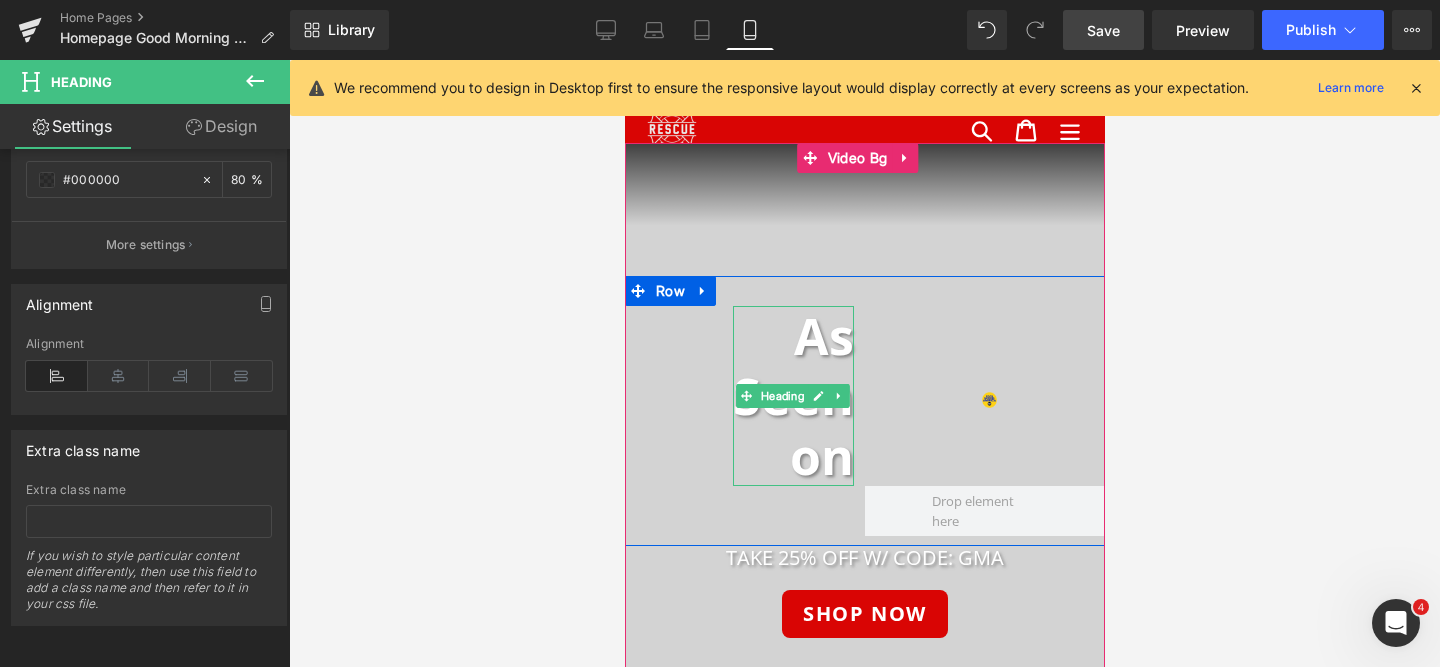 scroll, scrollTop: 26, scrollLeft: 0, axis: vertical 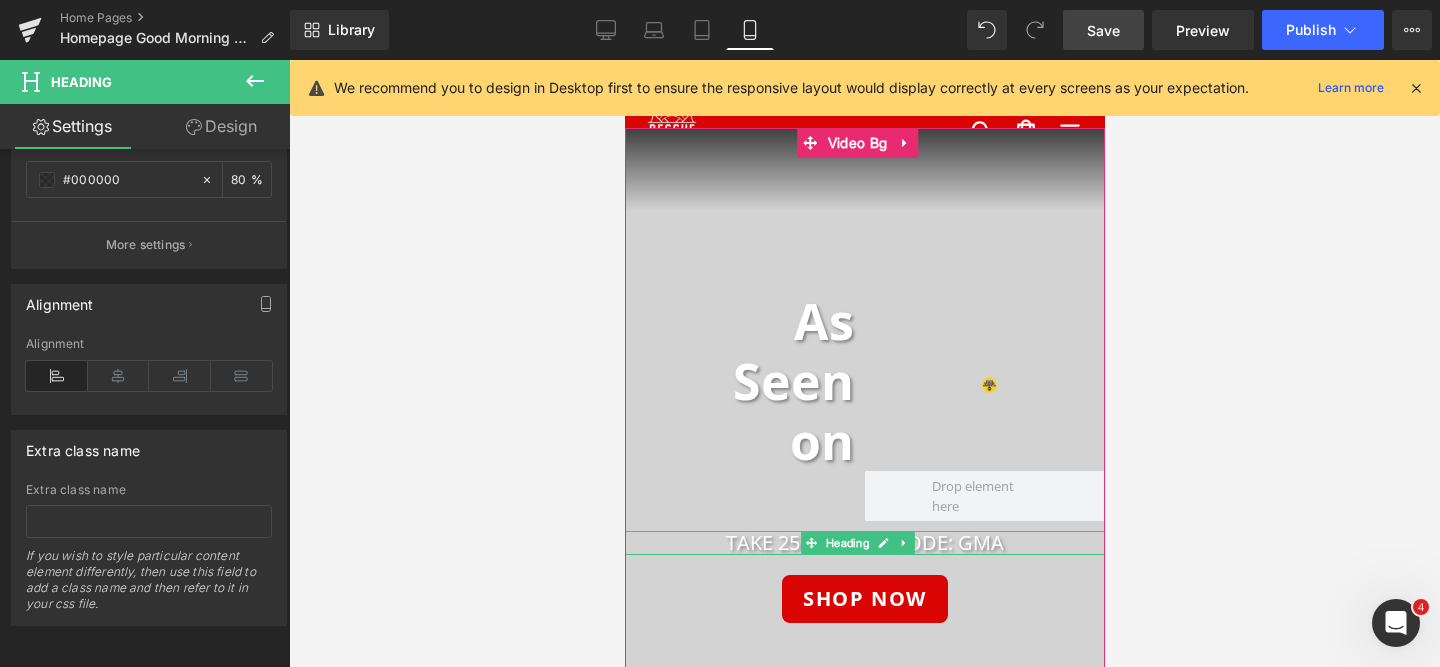 click on "TAKE 25% OFF W/ CODE: GMA" at bounding box center [864, 543] 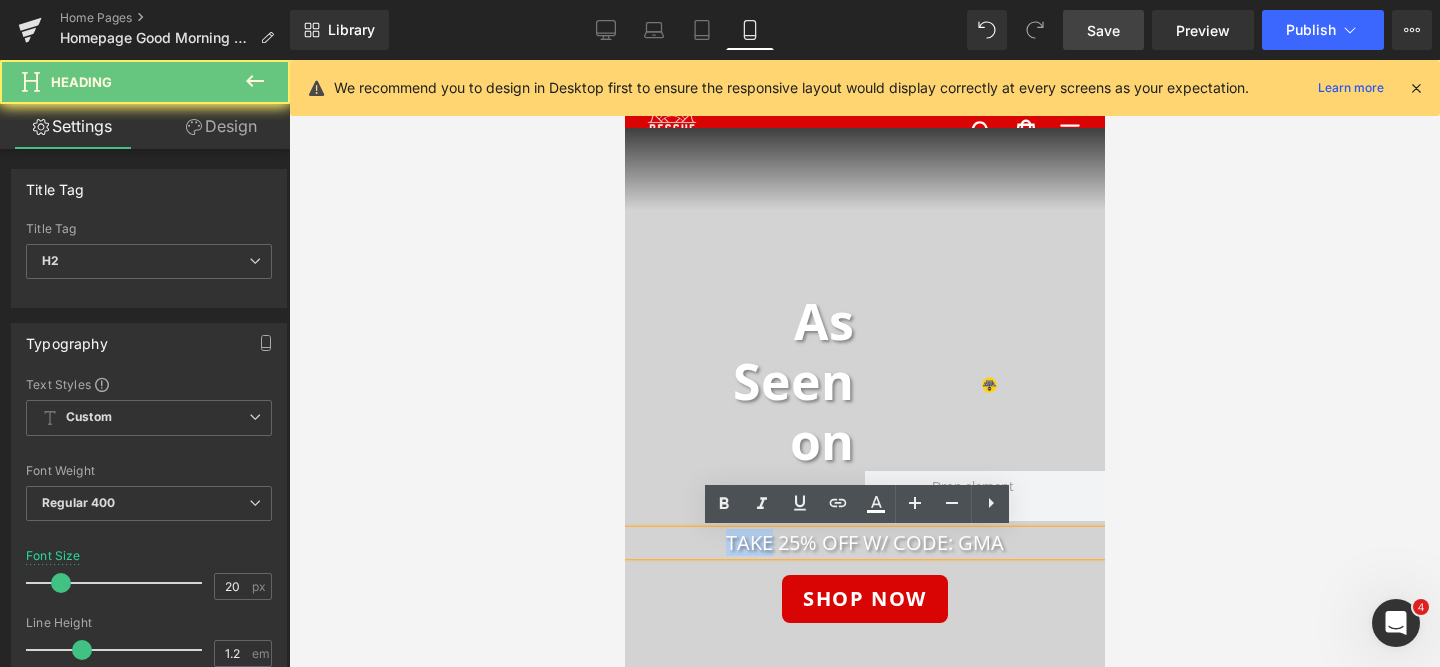 click on "TAKE 25% OFF W/ CODE: GMA" at bounding box center (864, 543) 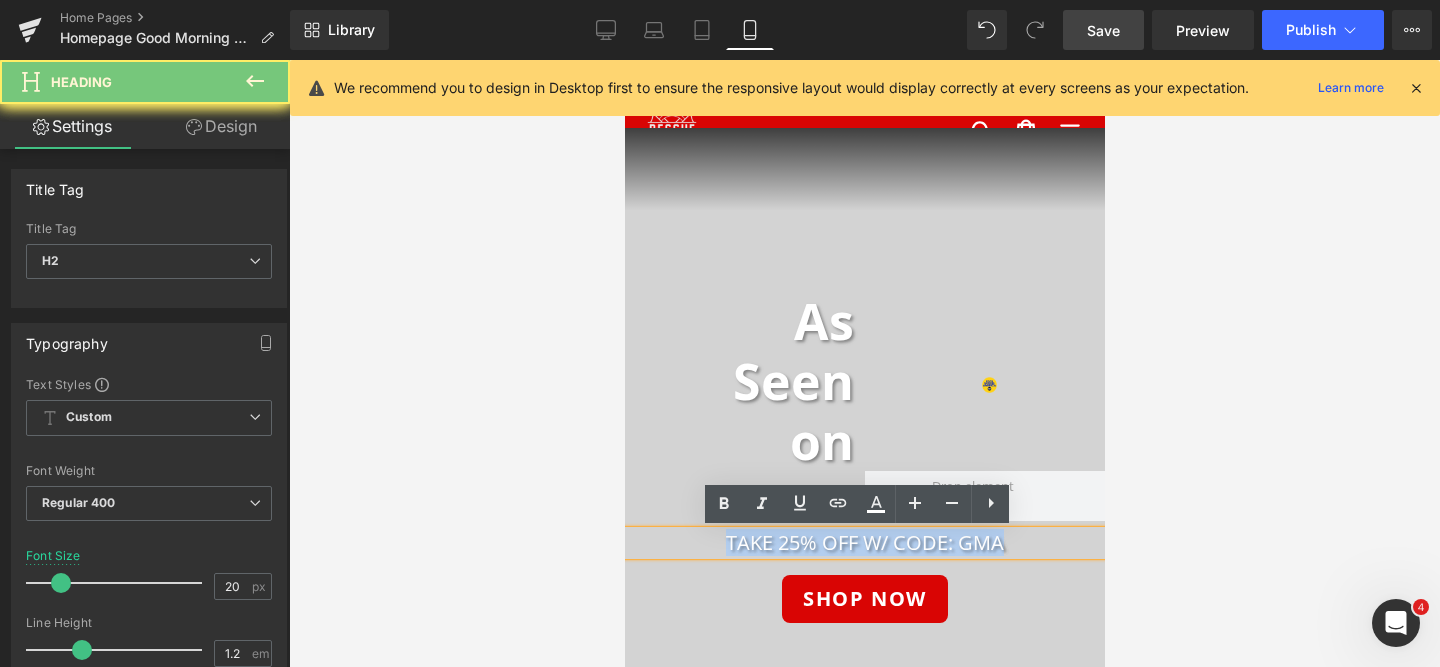 click on "TAKE 25% OFF W/ CODE: GMA" at bounding box center [864, 543] 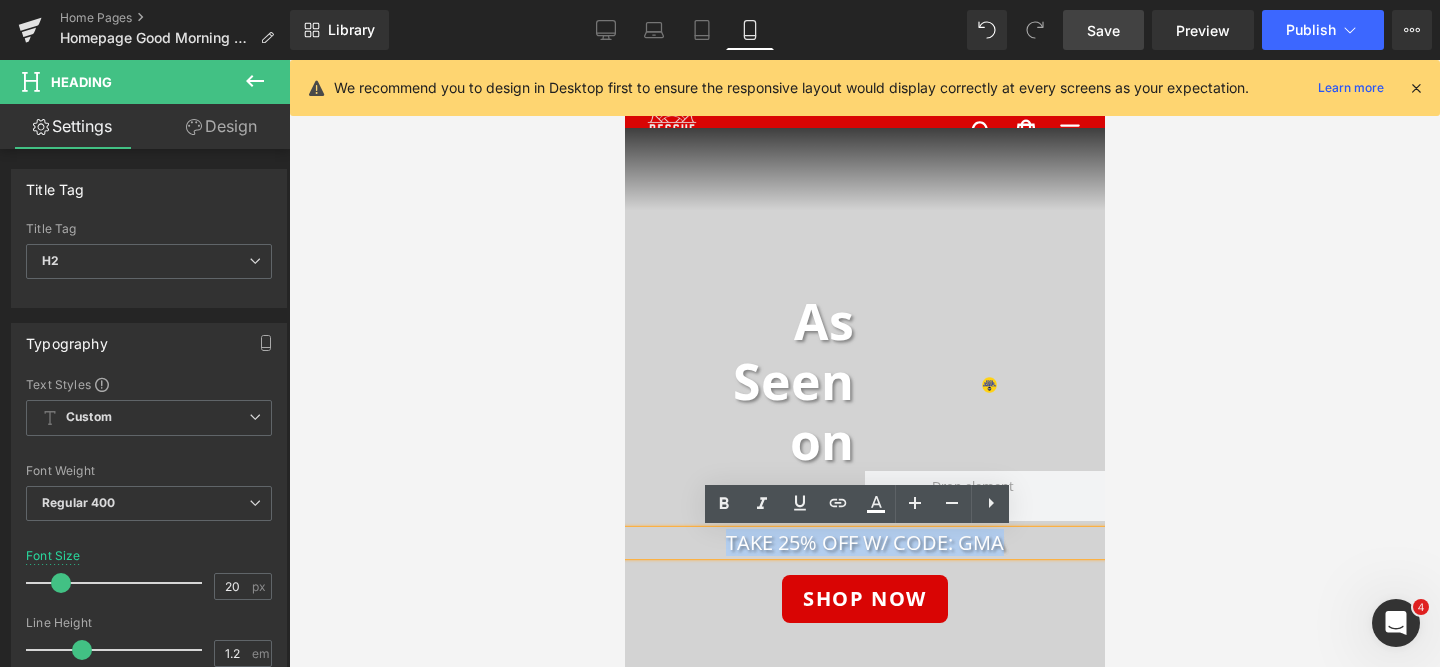 type 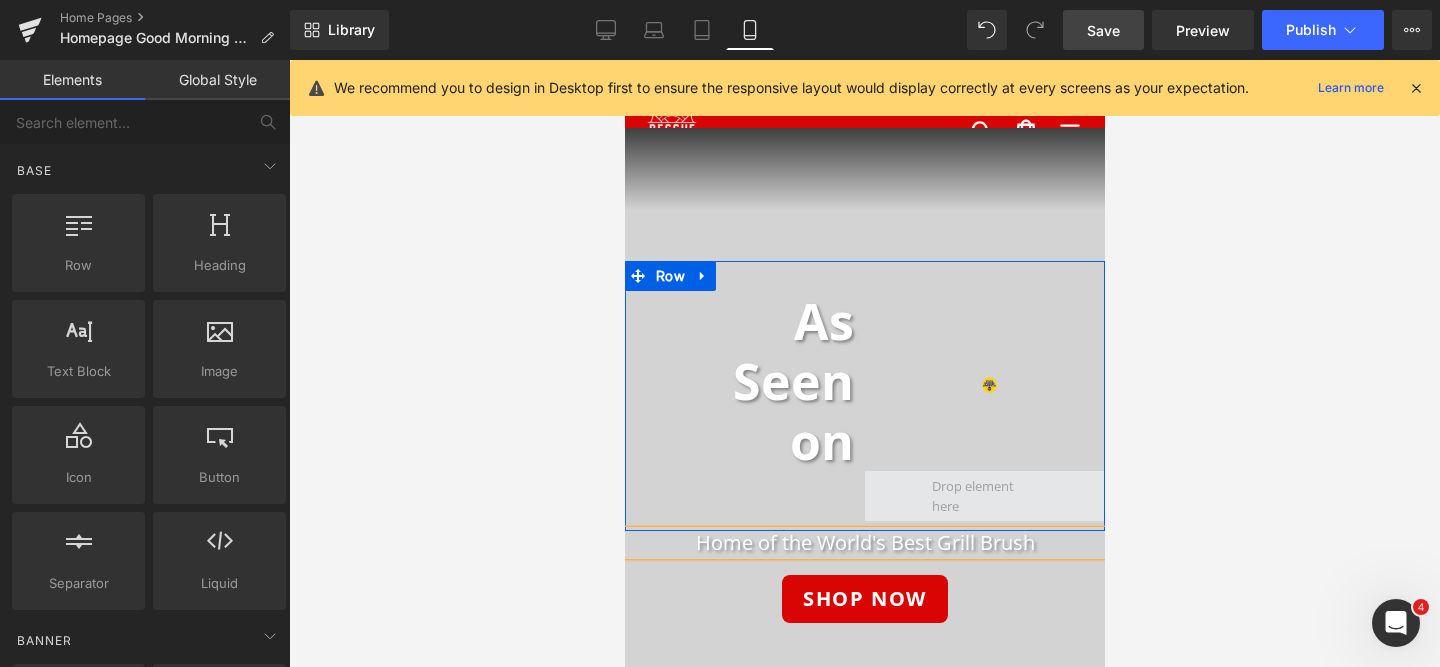 click at bounding box center [984, 496] 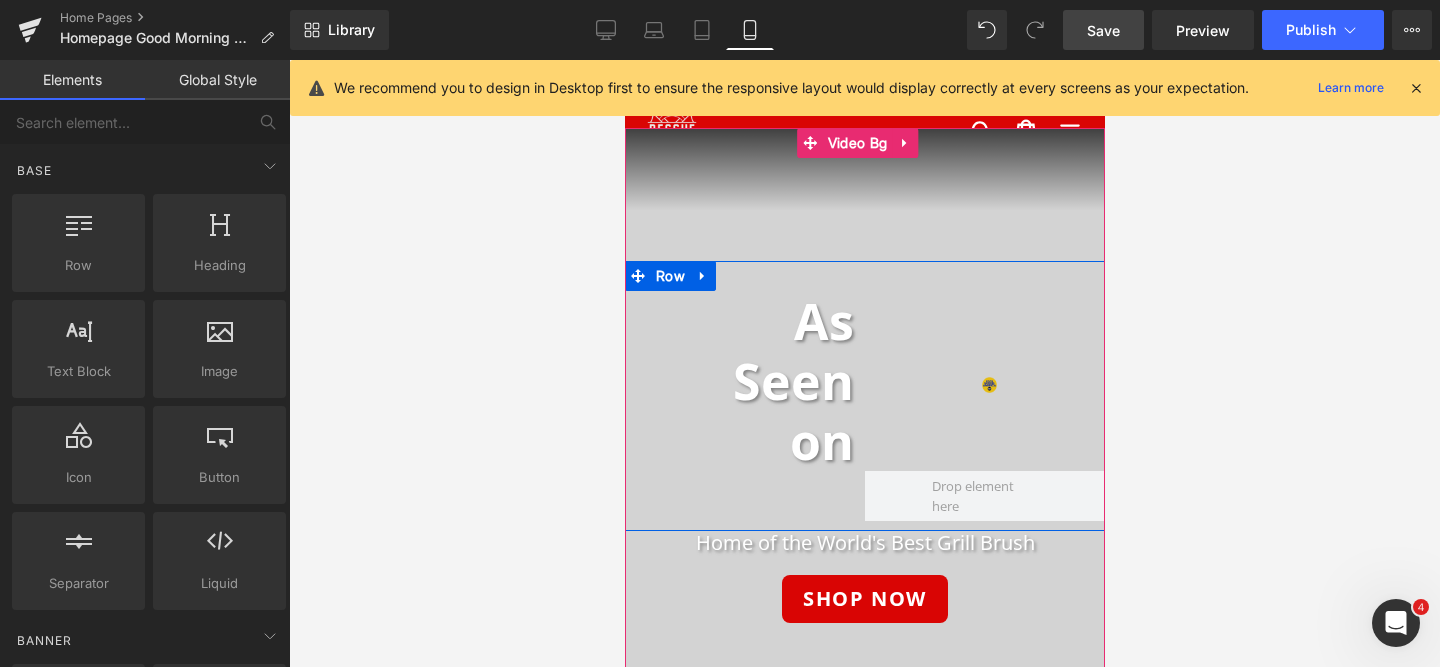 click on "Image" at bounding box center (989, 381) 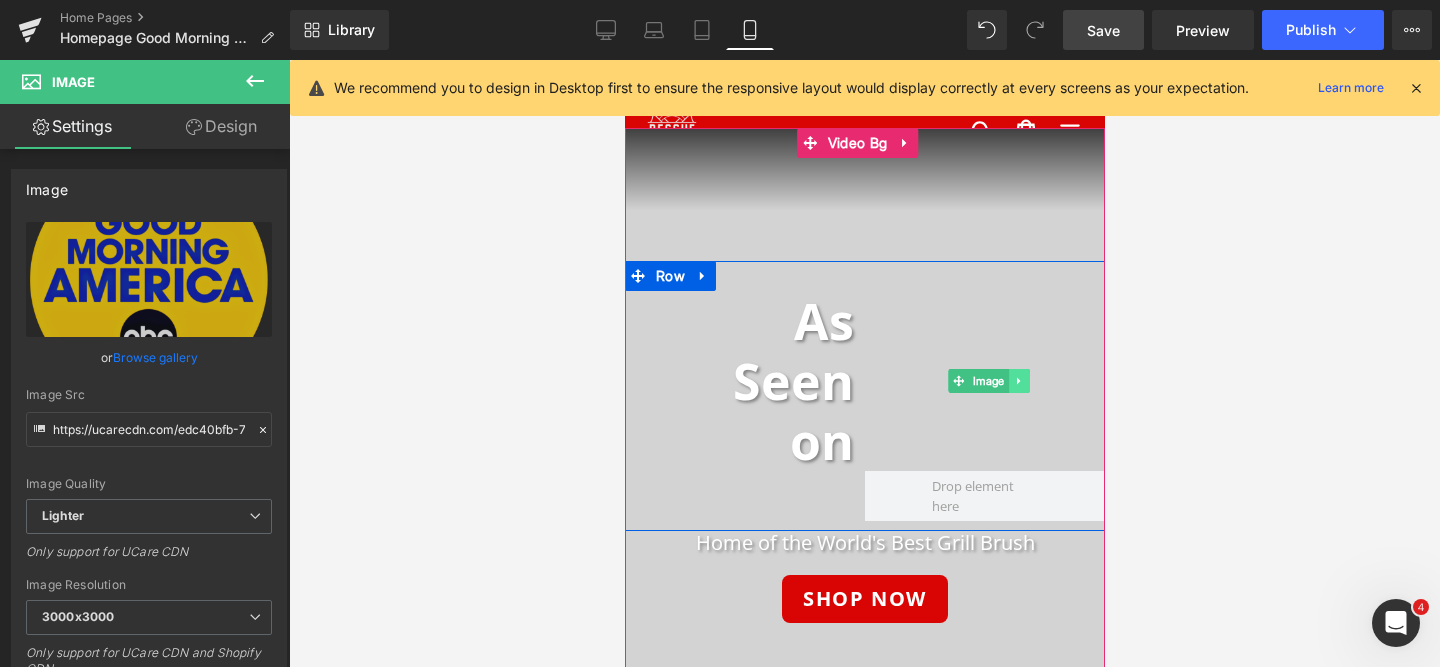 click 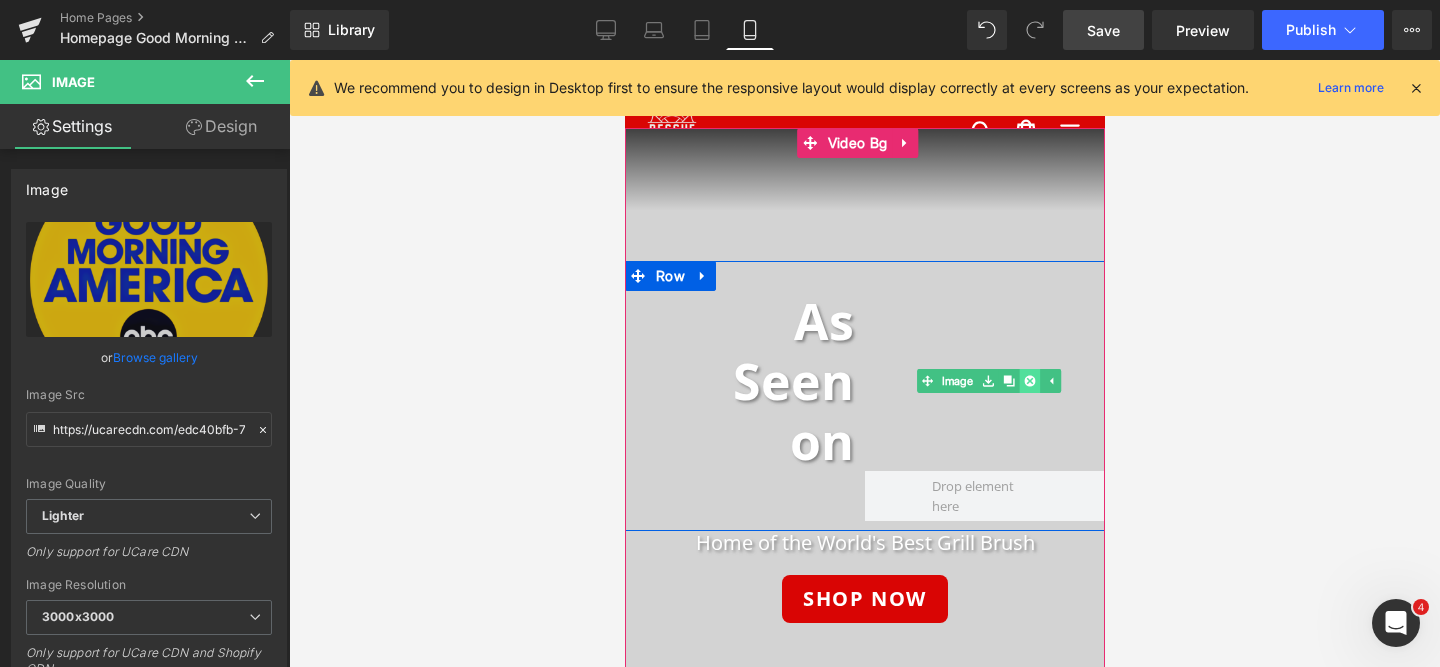 click 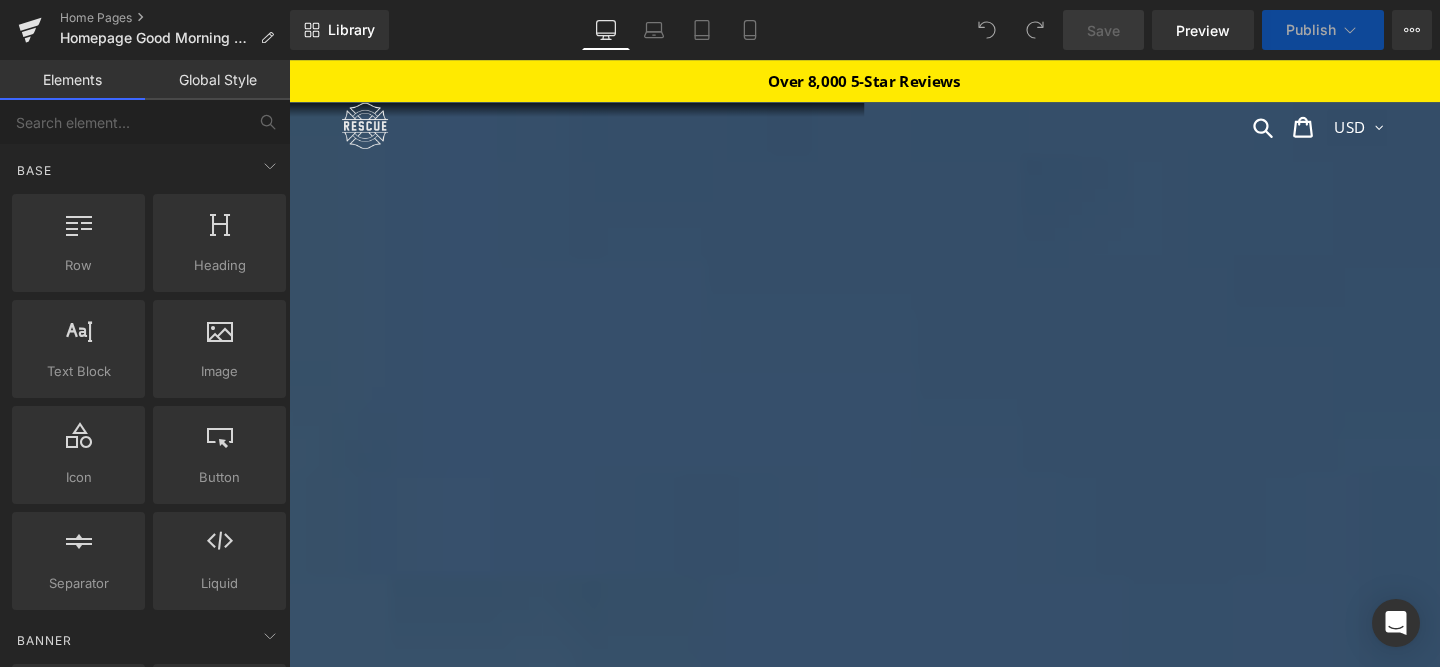 scroll, scrollTop: 0, scrollLeft: 0, axis: both 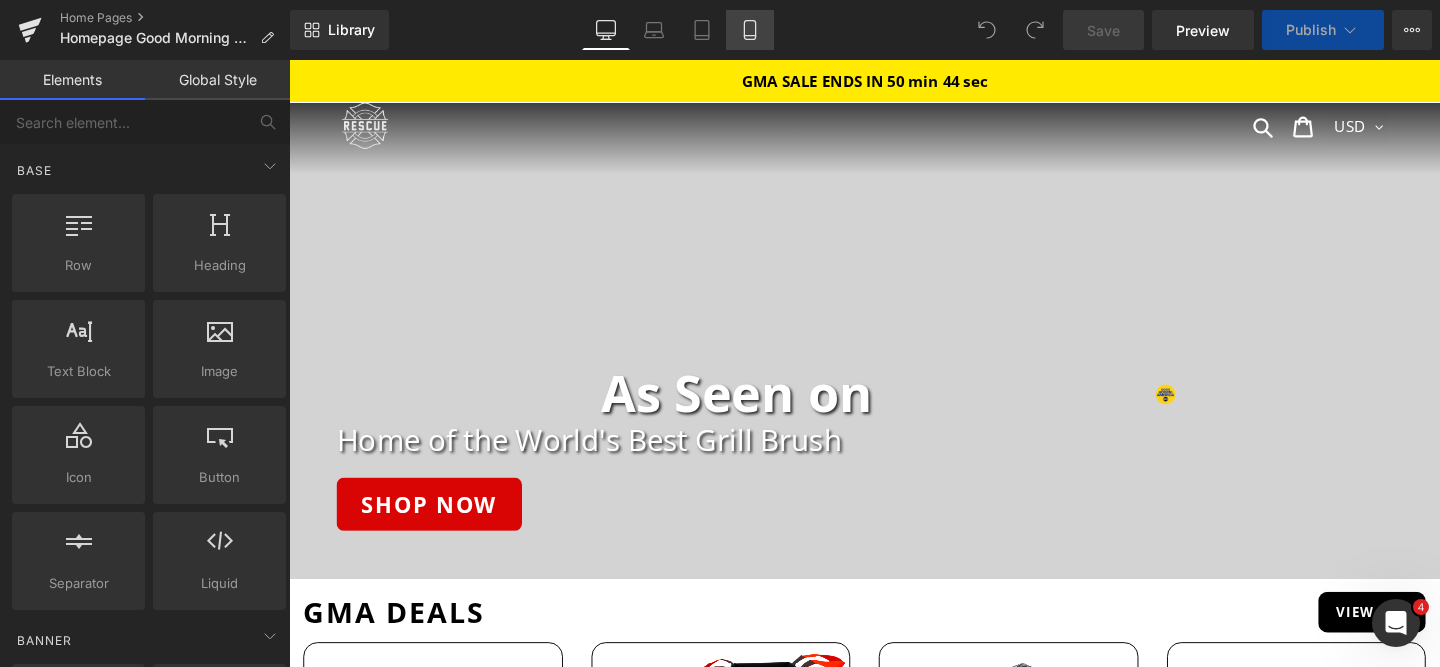 click 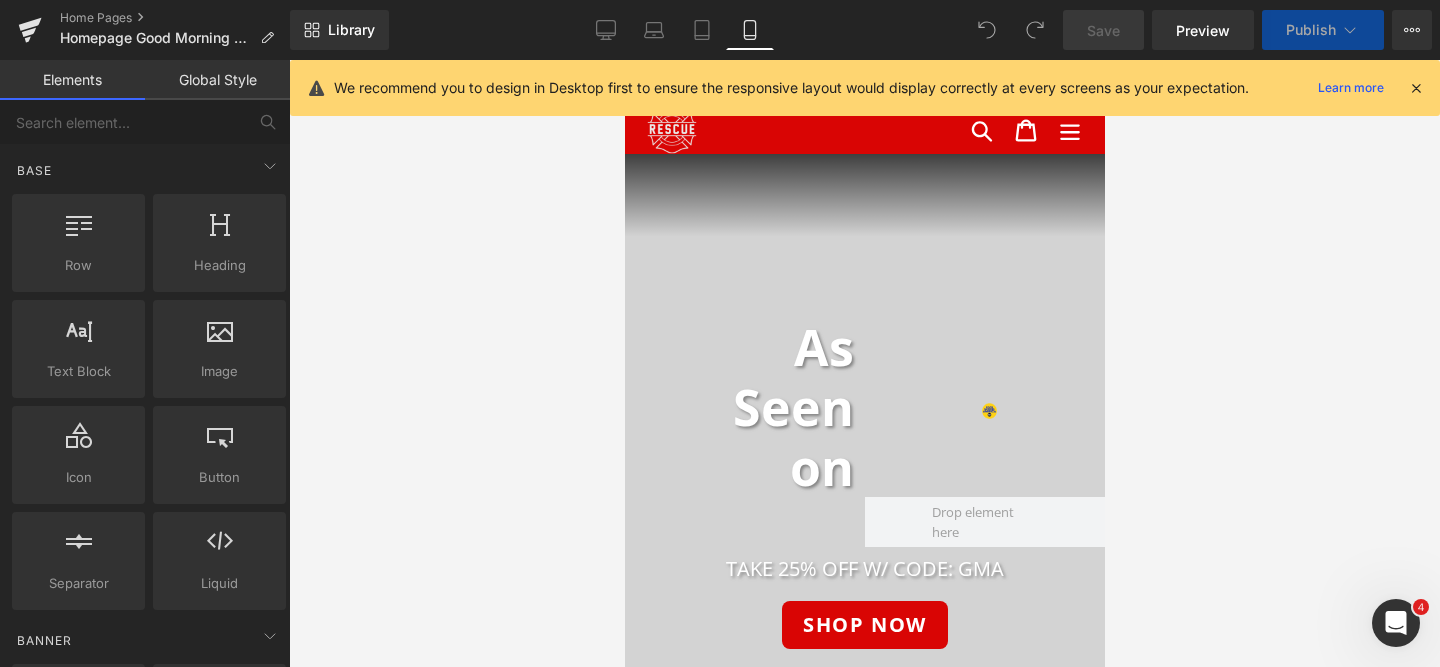scroll, scrollTop: 94, scrollLeft: 0, axis: vertical 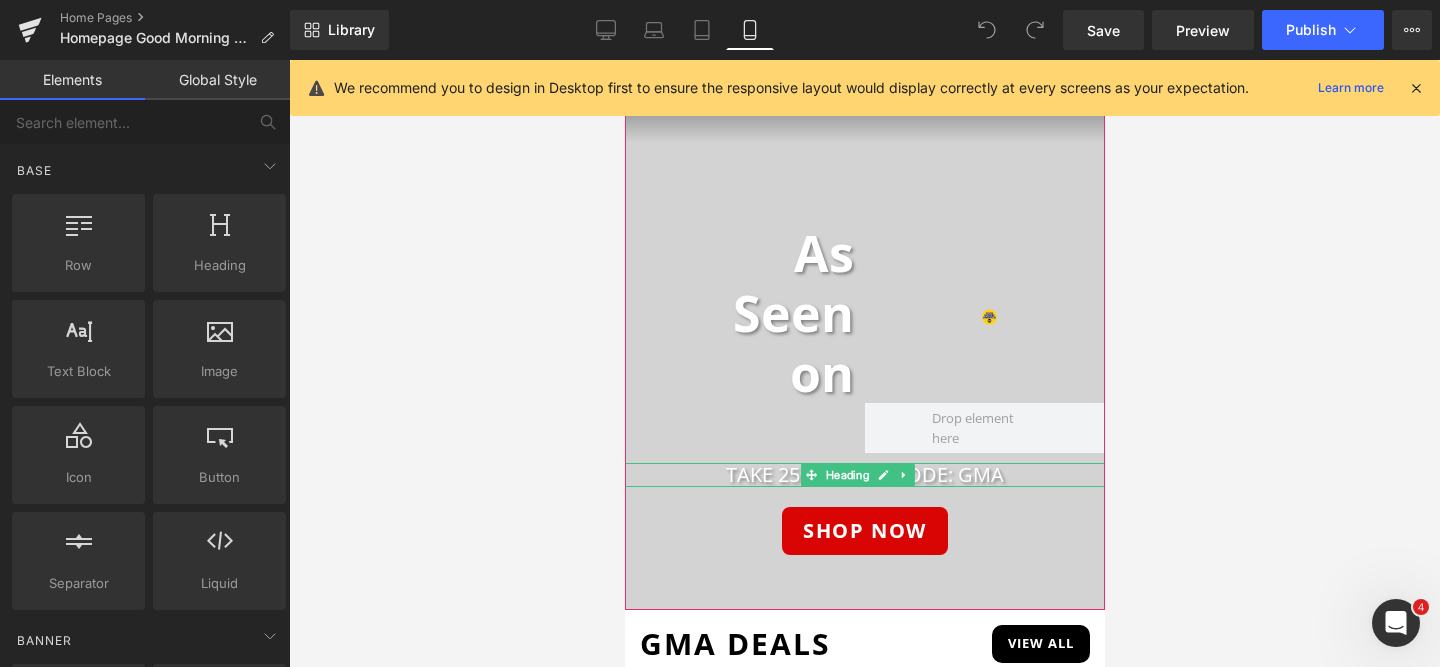 click on "TAKE 25% OFF W/ CODE: GMA" at bounding box center (864, 475) 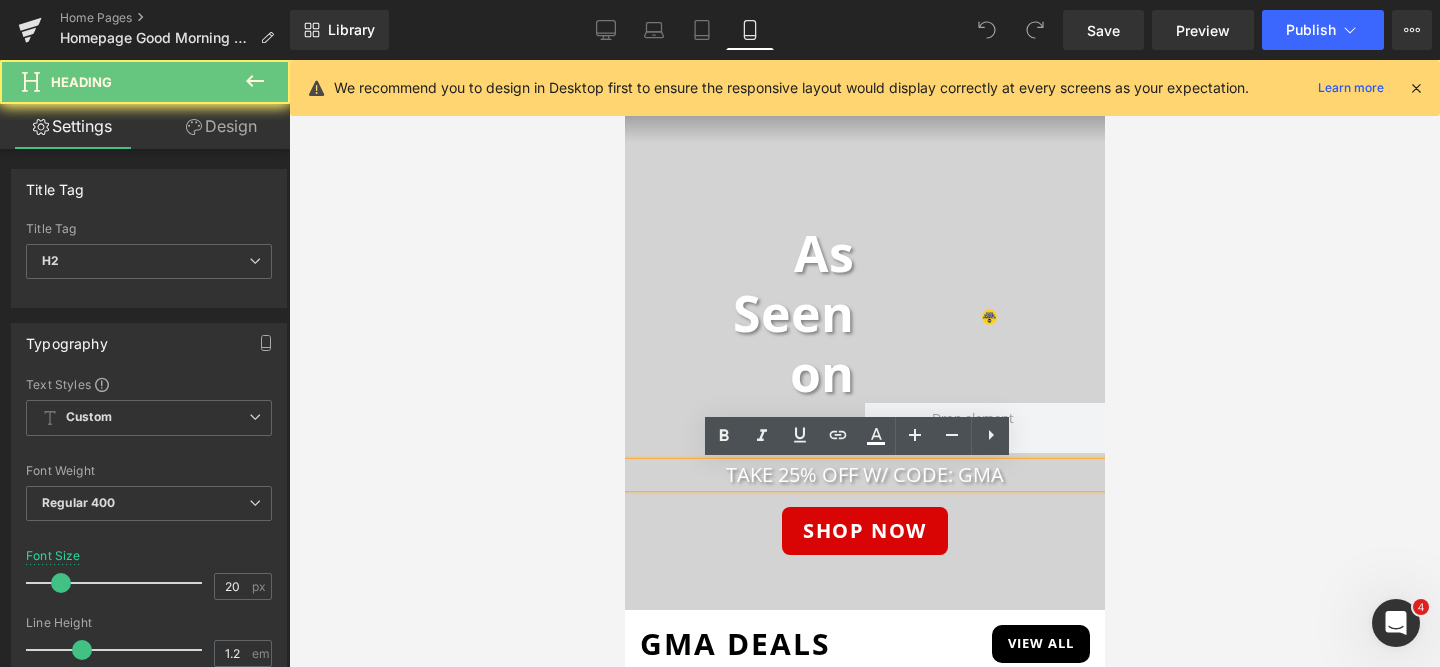 click on "TAKE 25% OFF W/ CODE: GMA" at bounding box center (864, 475) 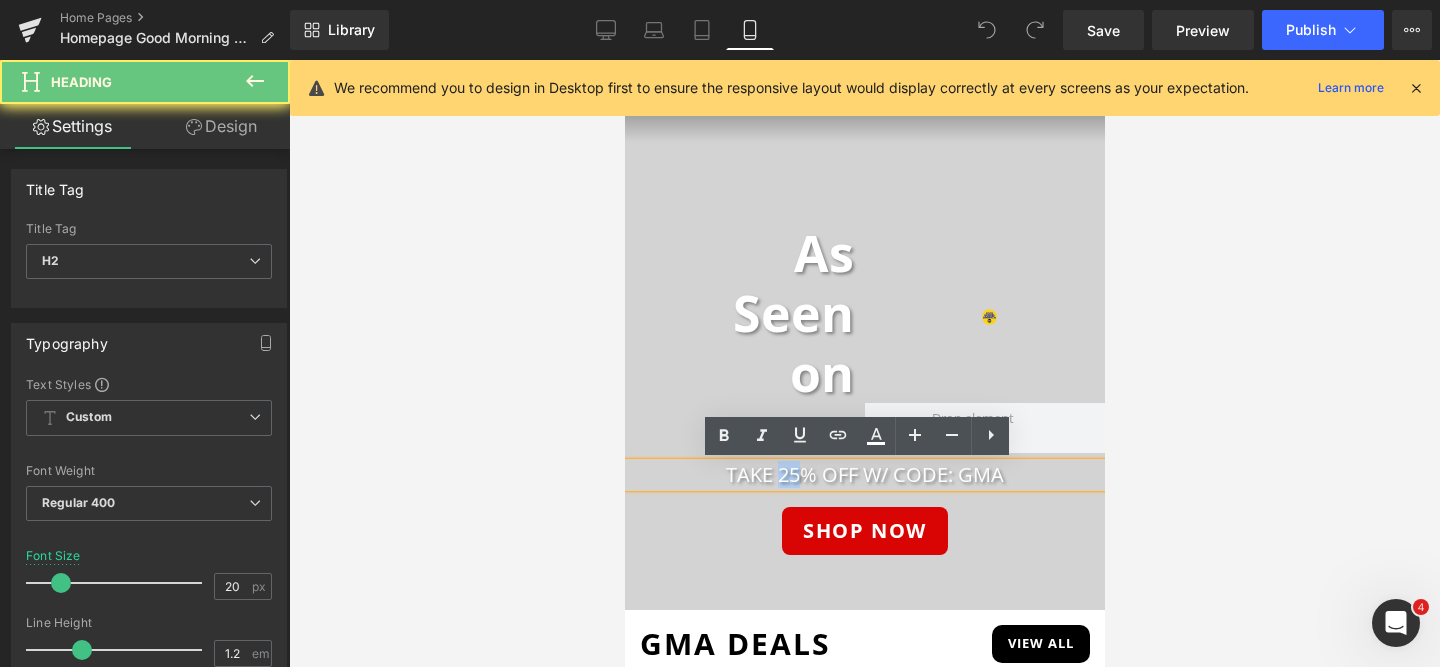 click on "TAKE 25% OFF W/ CODE: GMA" at bounding box center [864, 475] 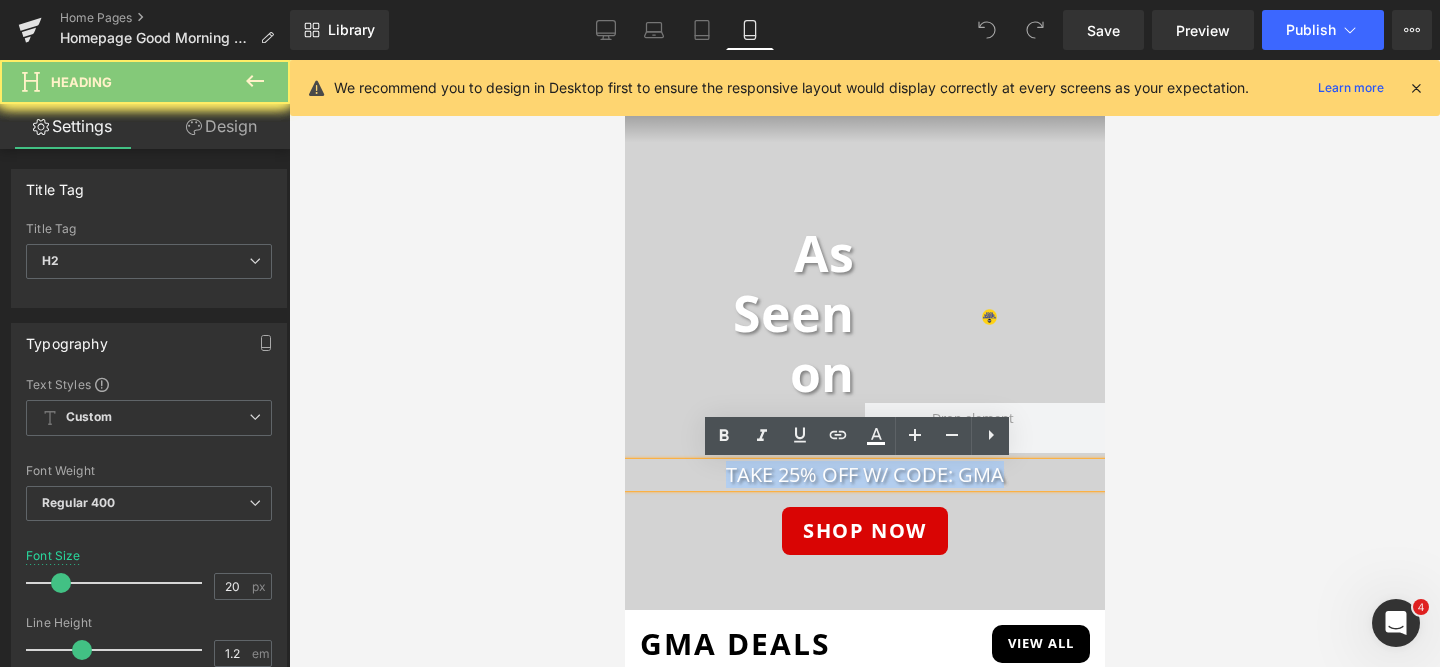 click on "TAKE 25% OFF W/ CODE: GMA" at bounding box center (864, 475) 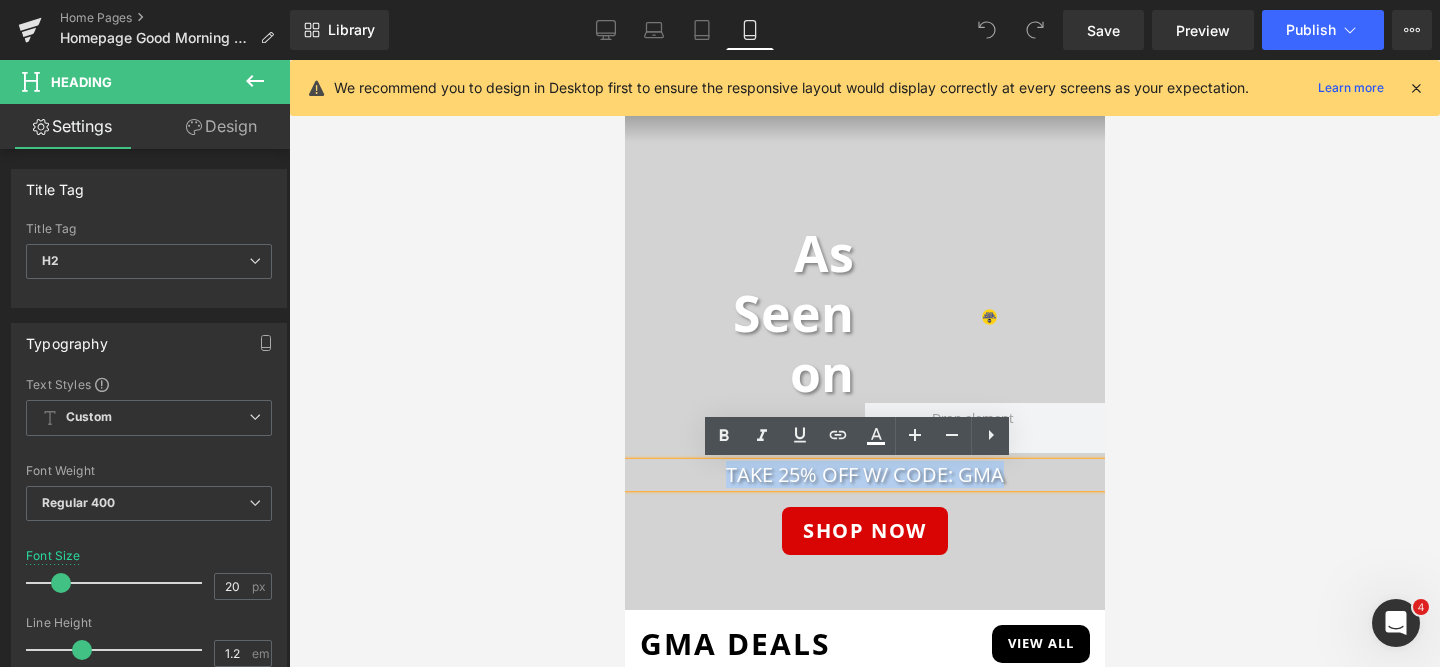 type 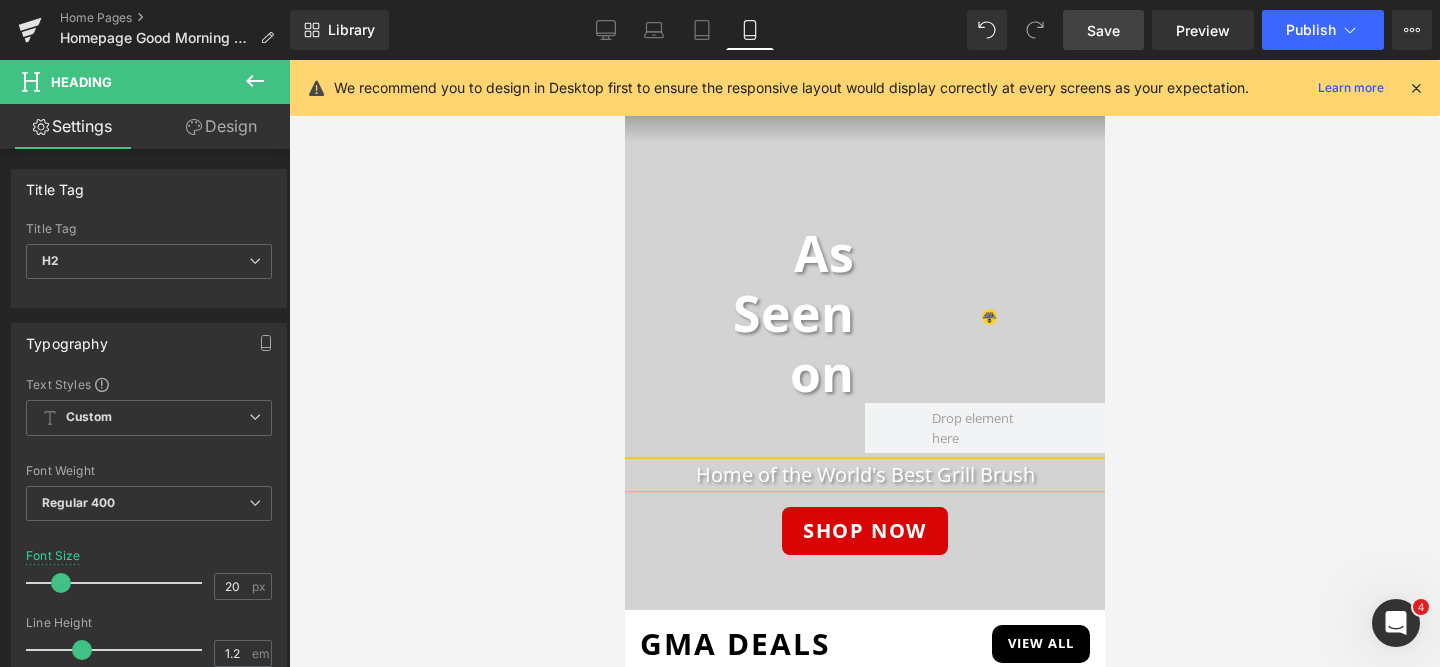 click on "Save" at bounding box center (1103, 30) 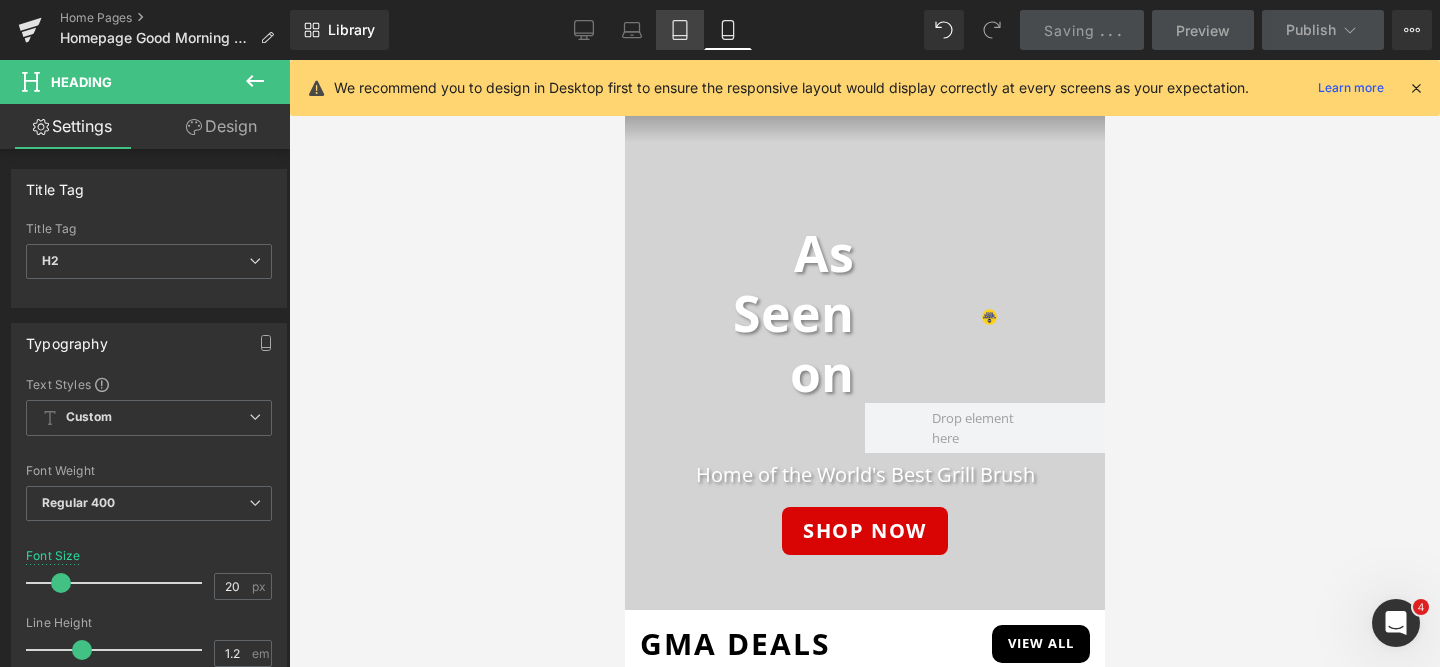 click 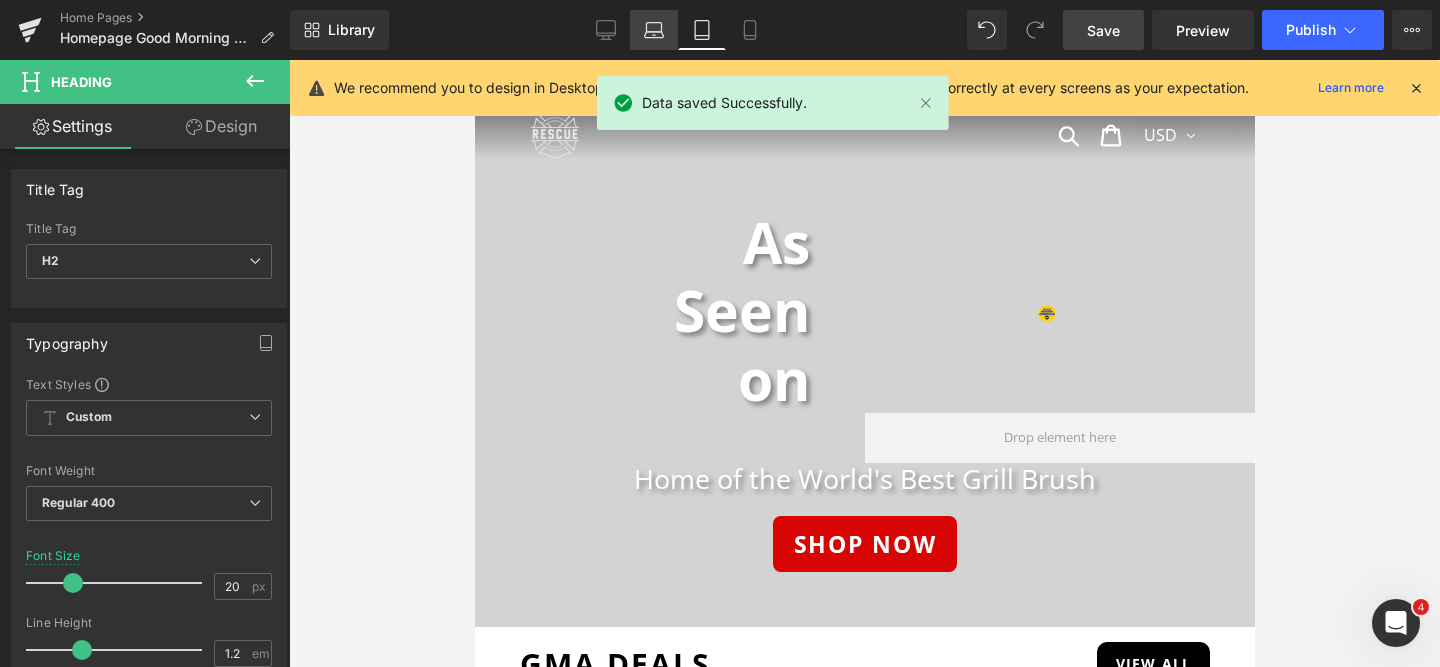 click 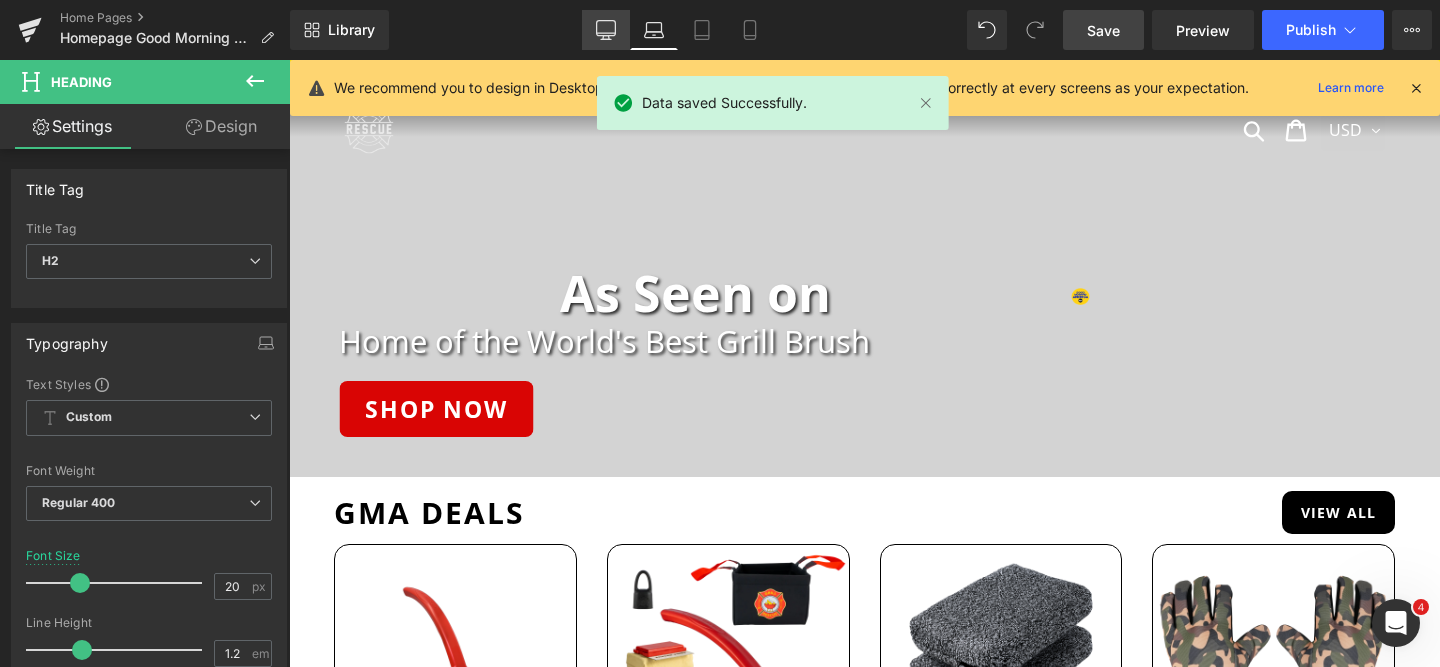 scroll, scrollTop: 0, scrollLeft: 0, axis: both 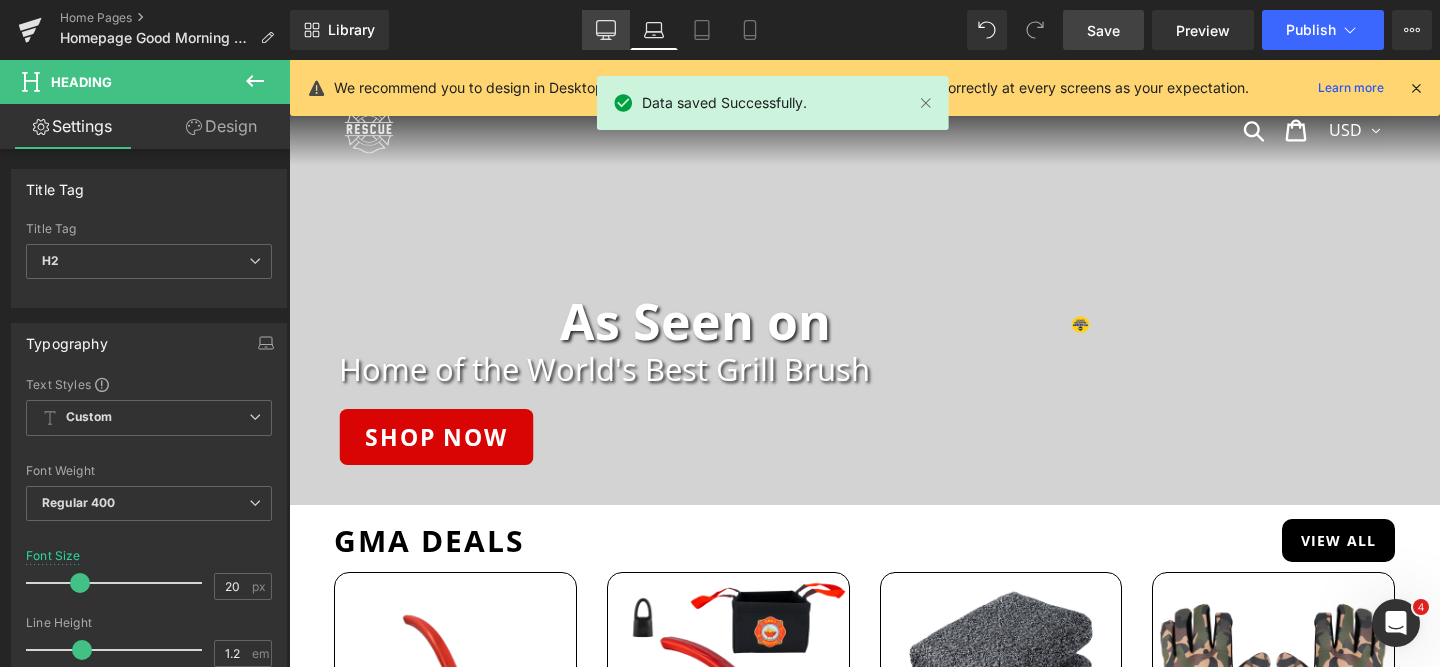 click 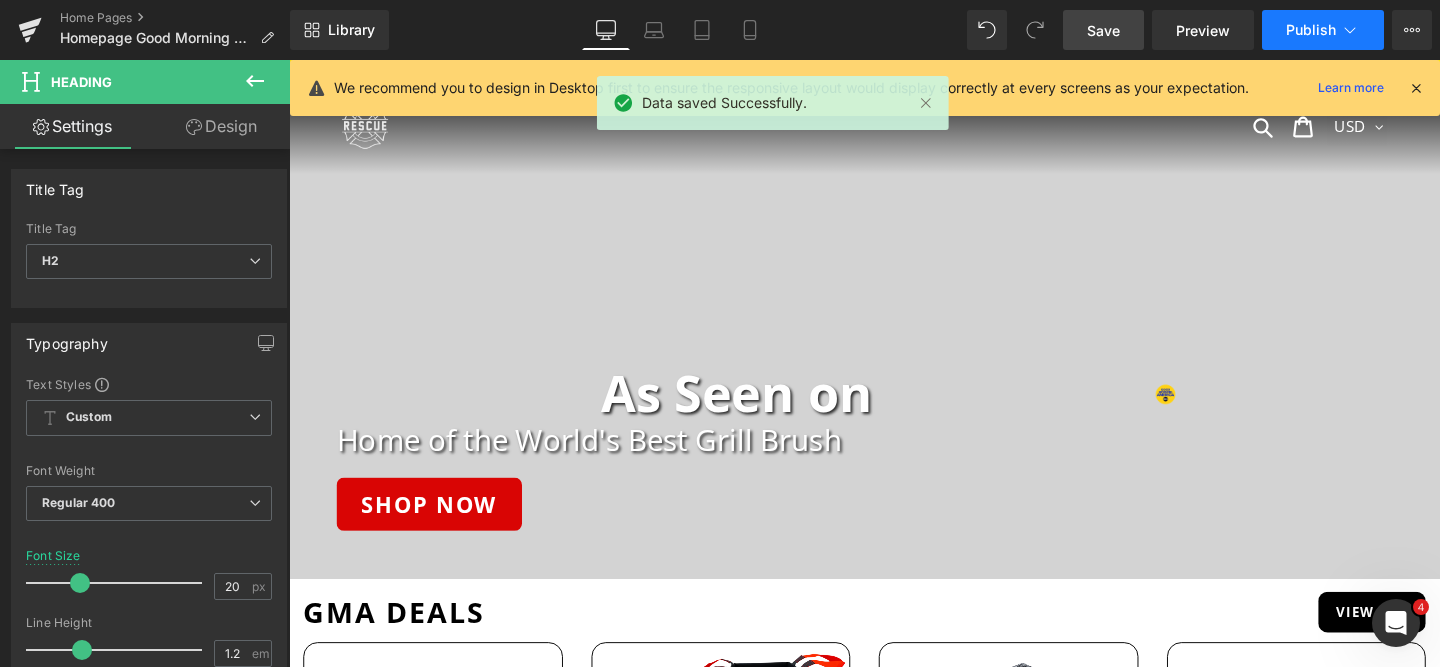 click on "Publish" at bounding box center (1311, 30) 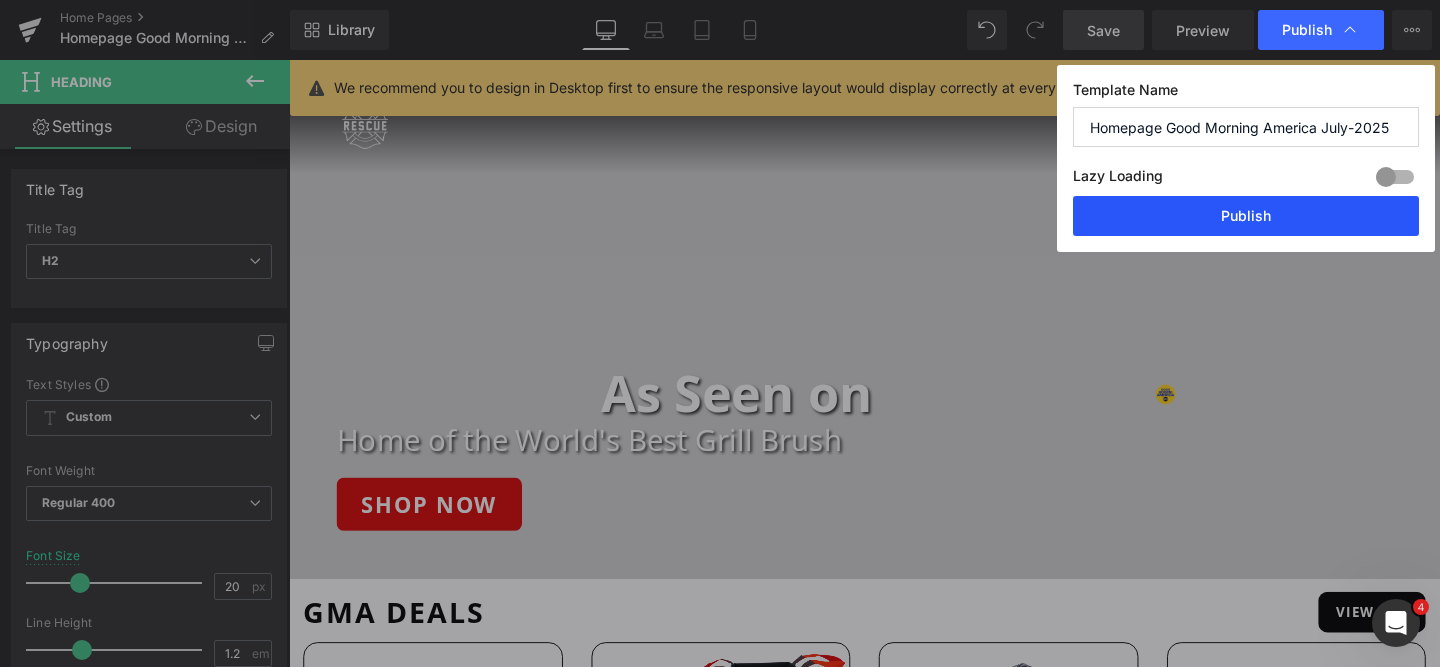 click on "Publish" at bounding box center [1246, 216] 